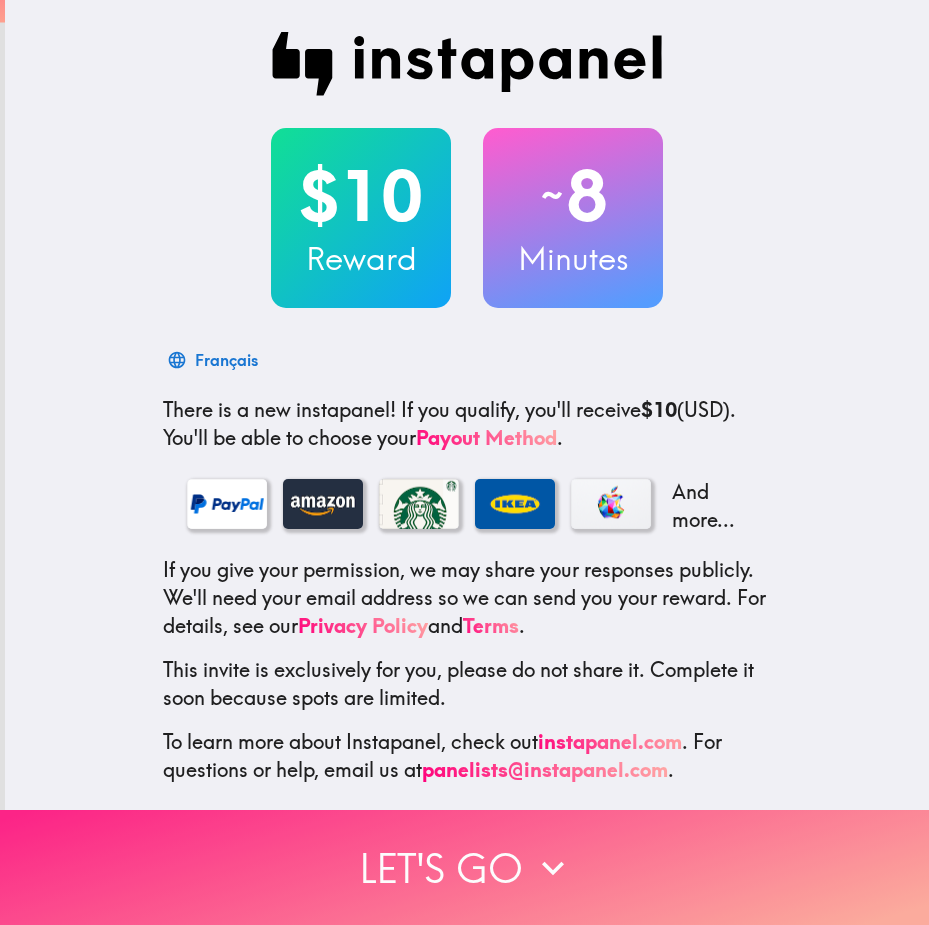 scroll, scrollTop: 0, scrollLeft: 0, axis: both 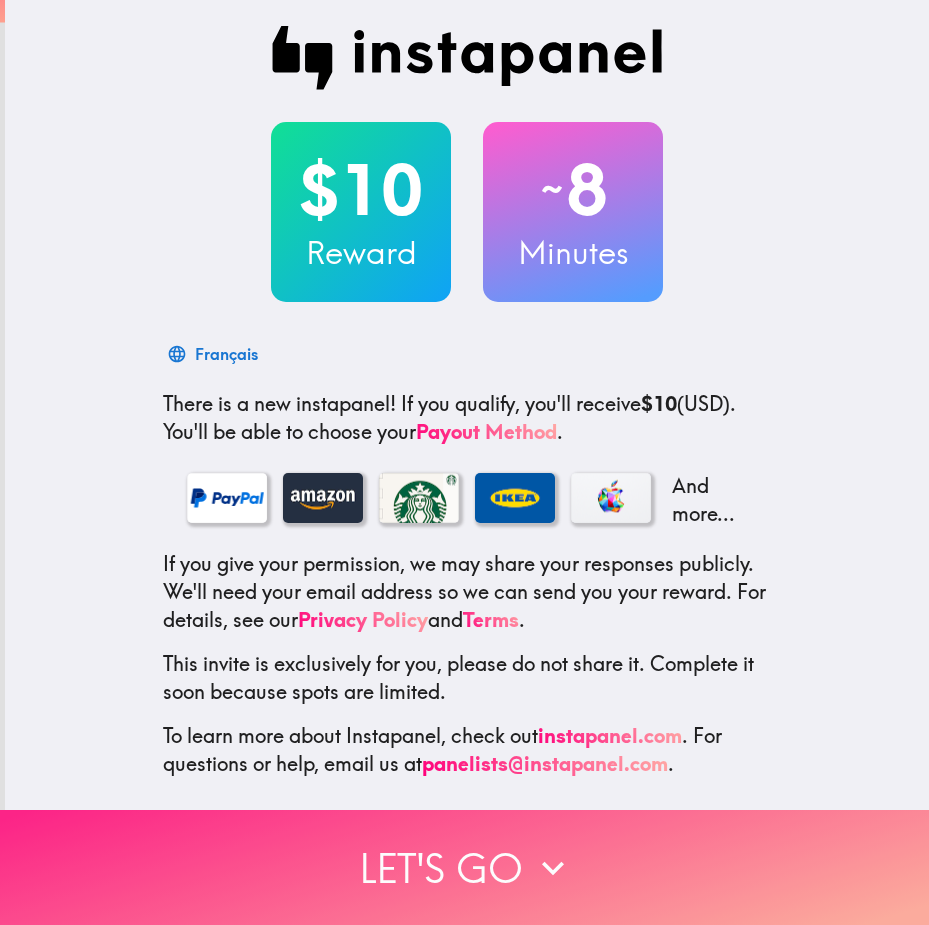 drag, startPoint x: 615, startPoint y: 877, endPoint x: 816, endPoint y: 810, distance: 211.8726 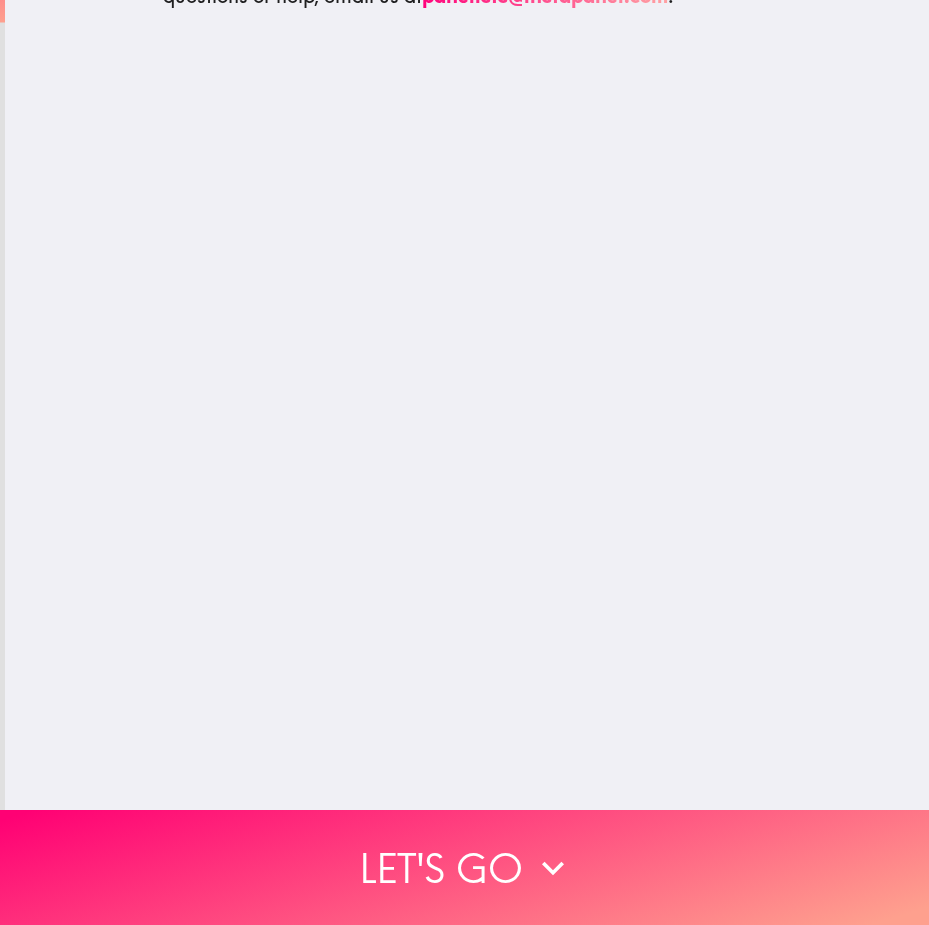 scroll, scrollTop: 0, scrollLeft: 0, axis: both 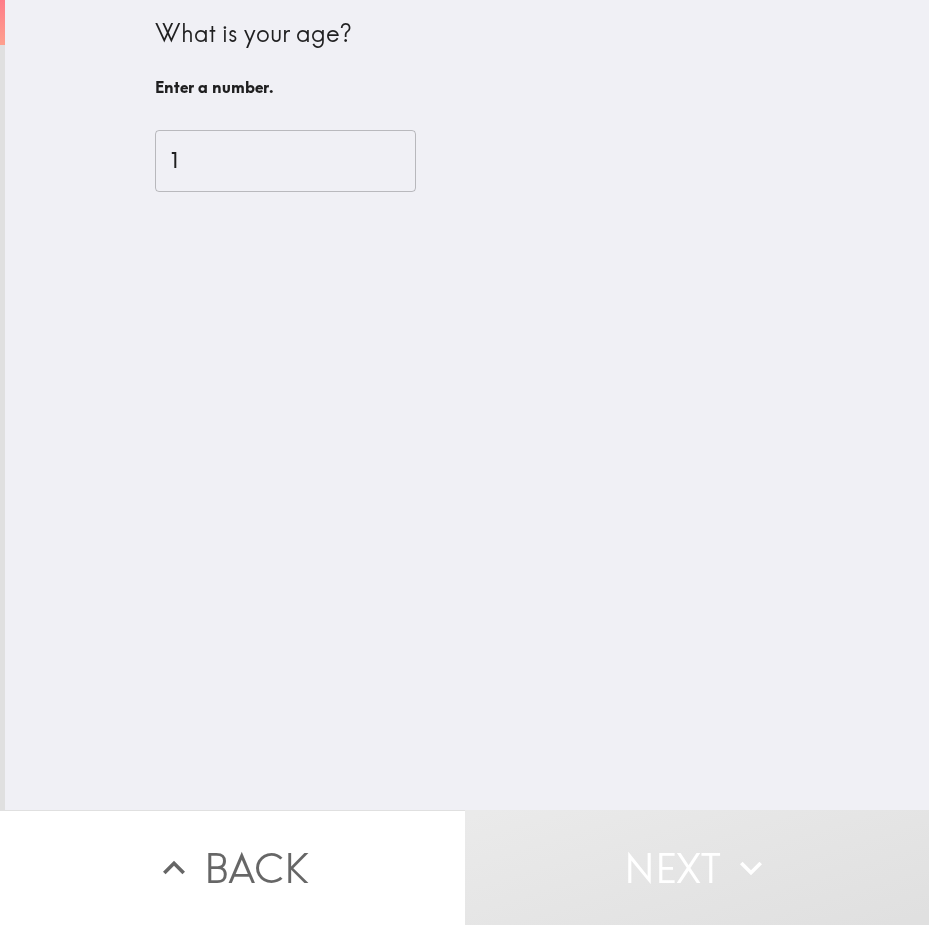 click on "1" at bounding box center [285, 161] 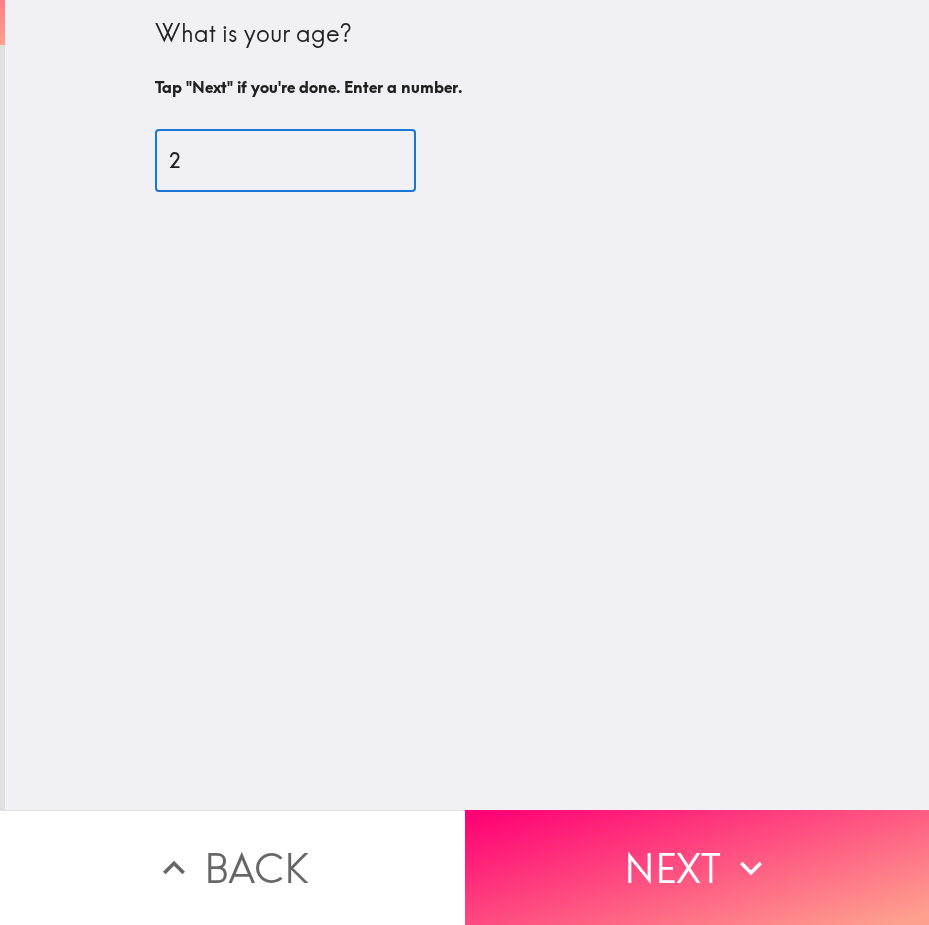 click on "2" at bounding box center [285, 161] 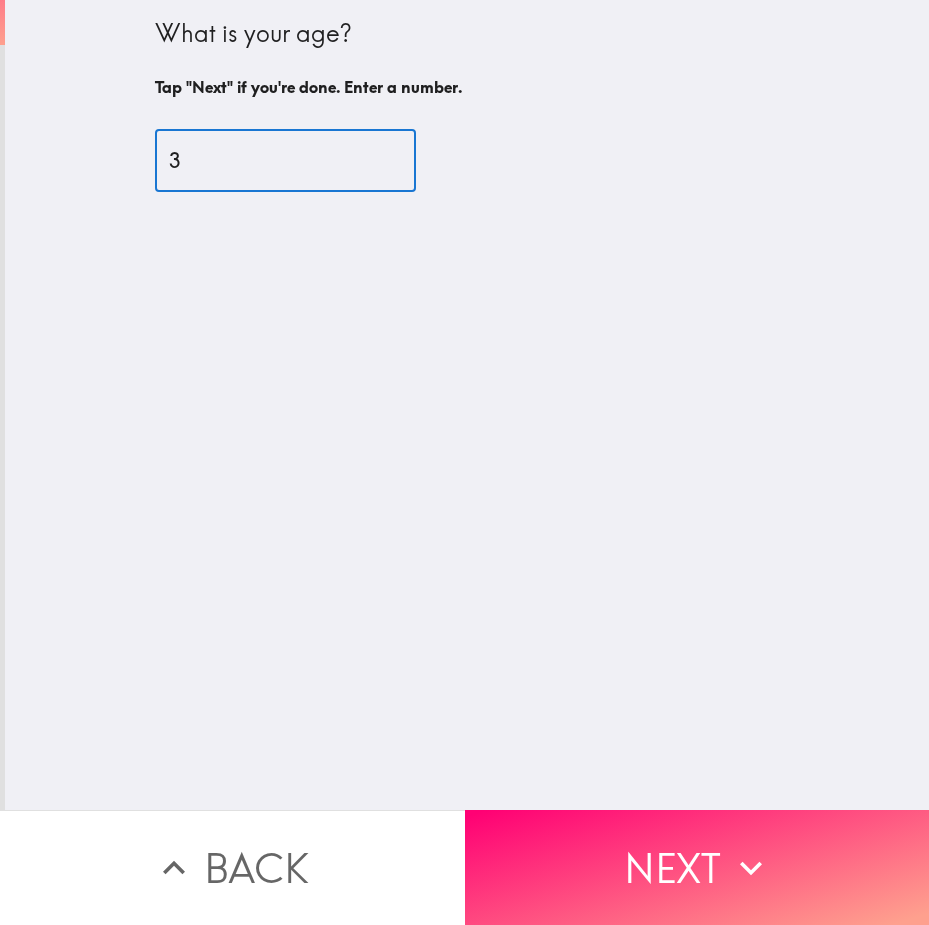 click on "3" at bounding box center [285, 161] 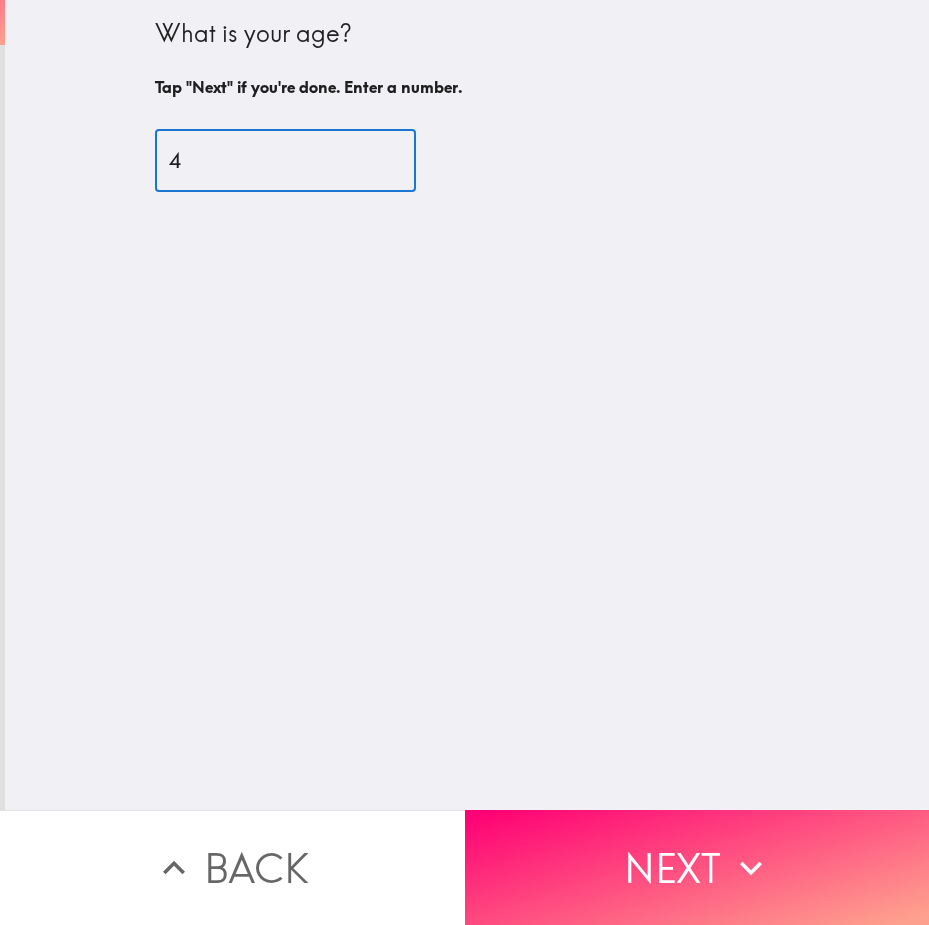 click on "4" at bounding box center (285, 161) 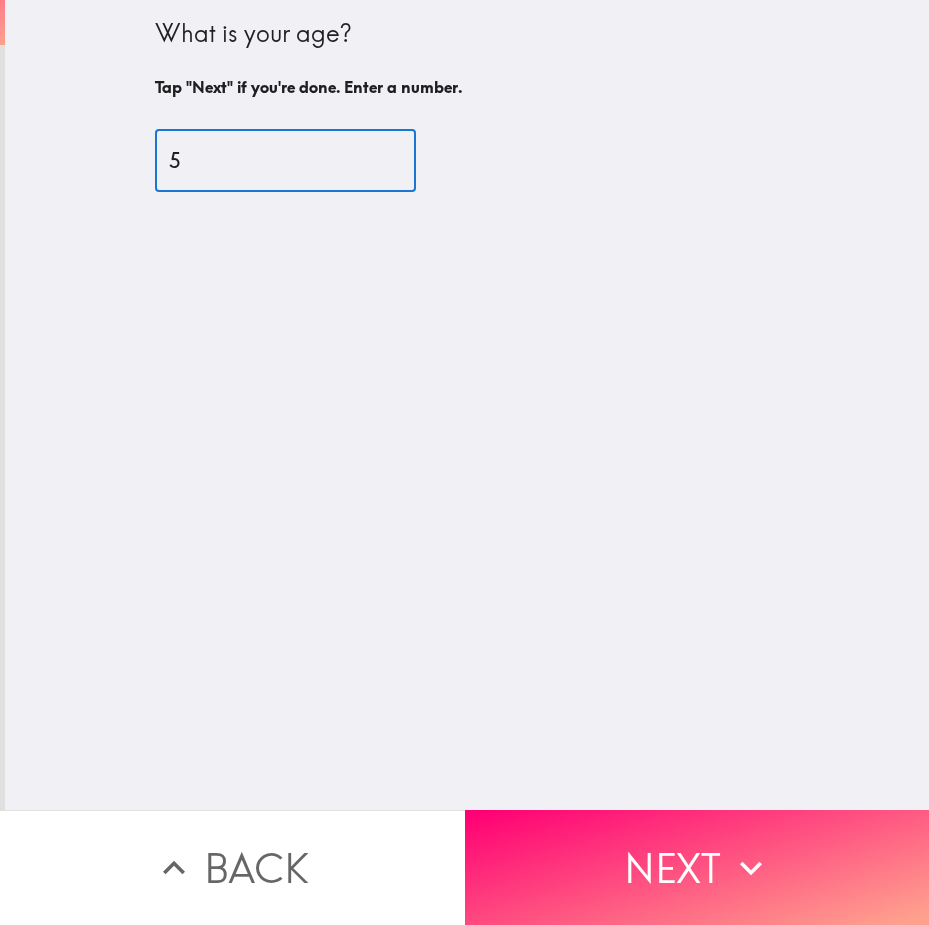 click on "5" at bounding box center (285, 161) 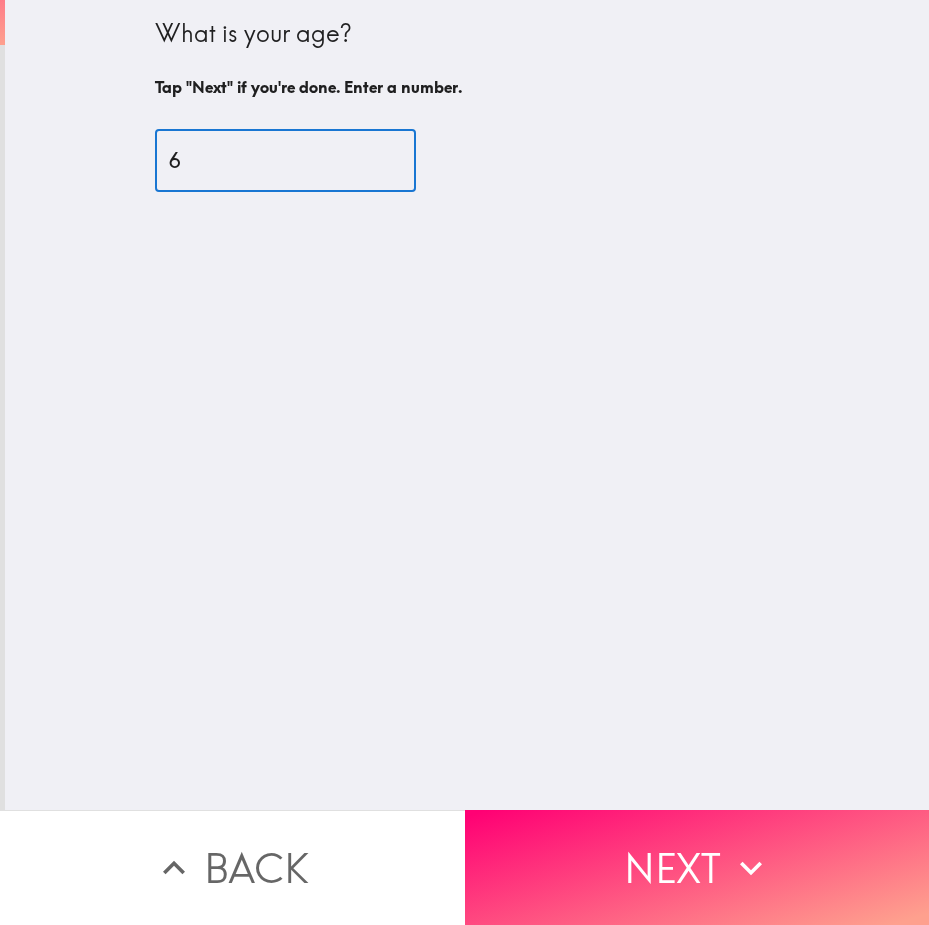 click on "6" at bounding box center (285, 161) 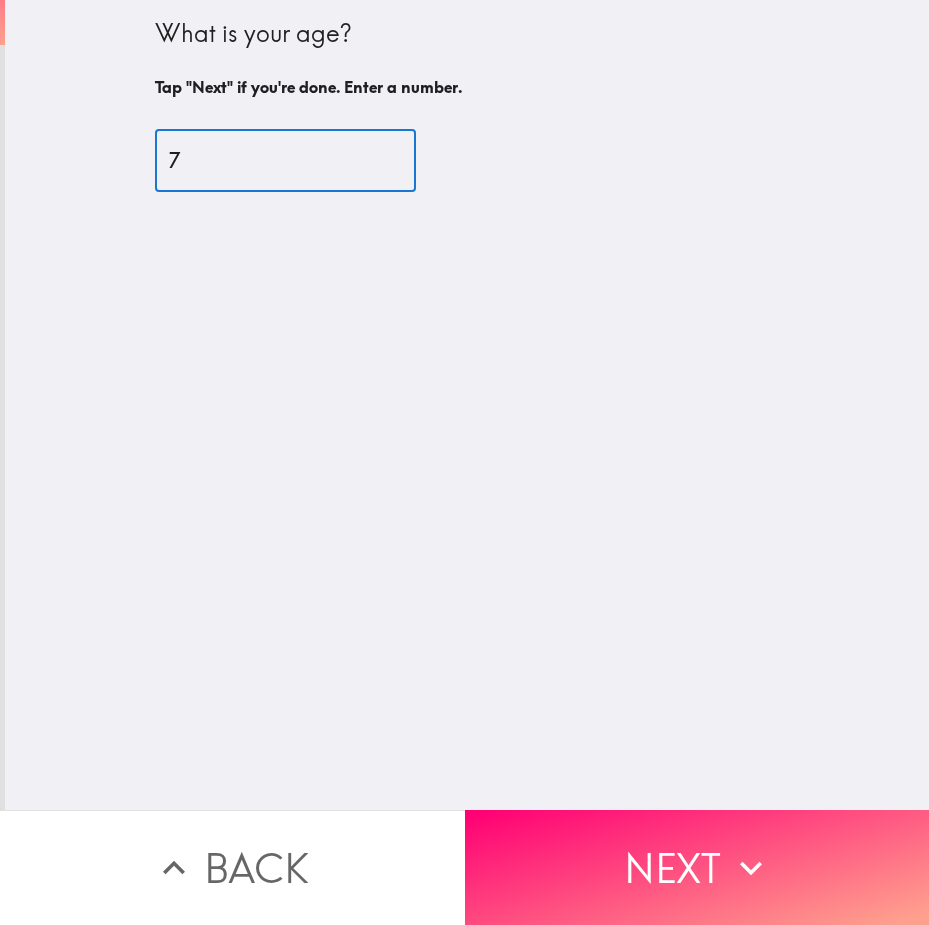 click on "7" at bounding box center (285, 161) 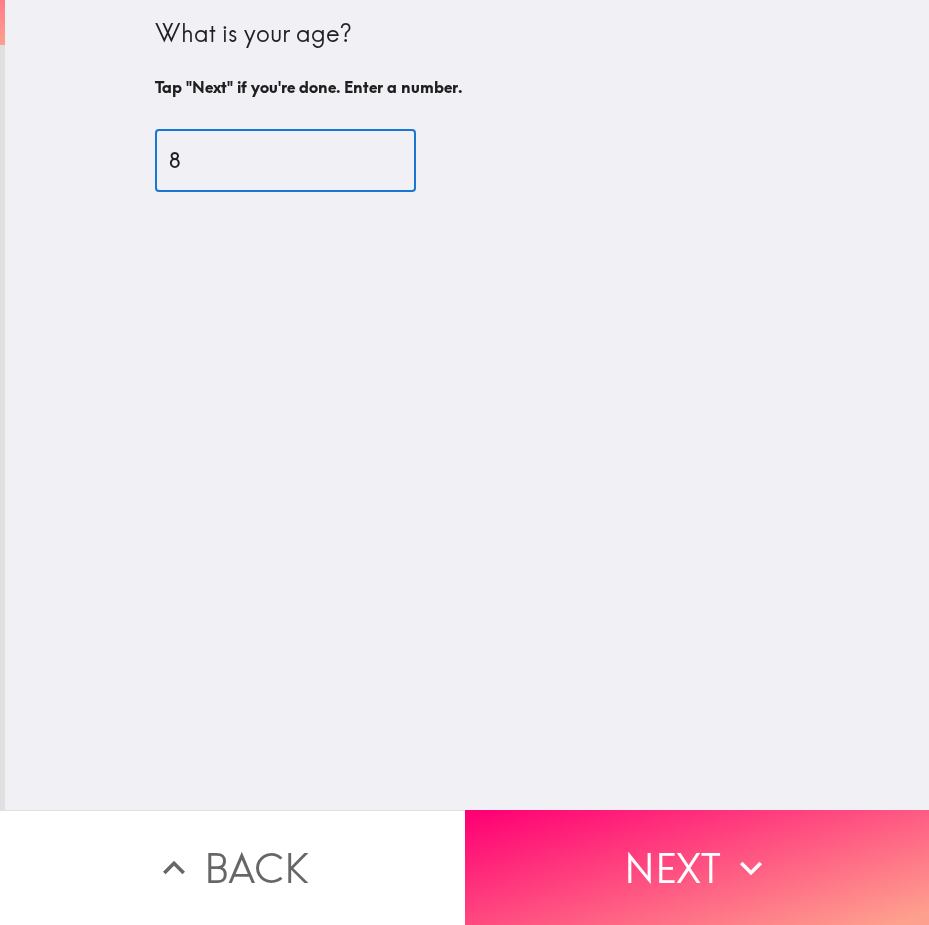 click on "8" at bounding box center [285, 161] 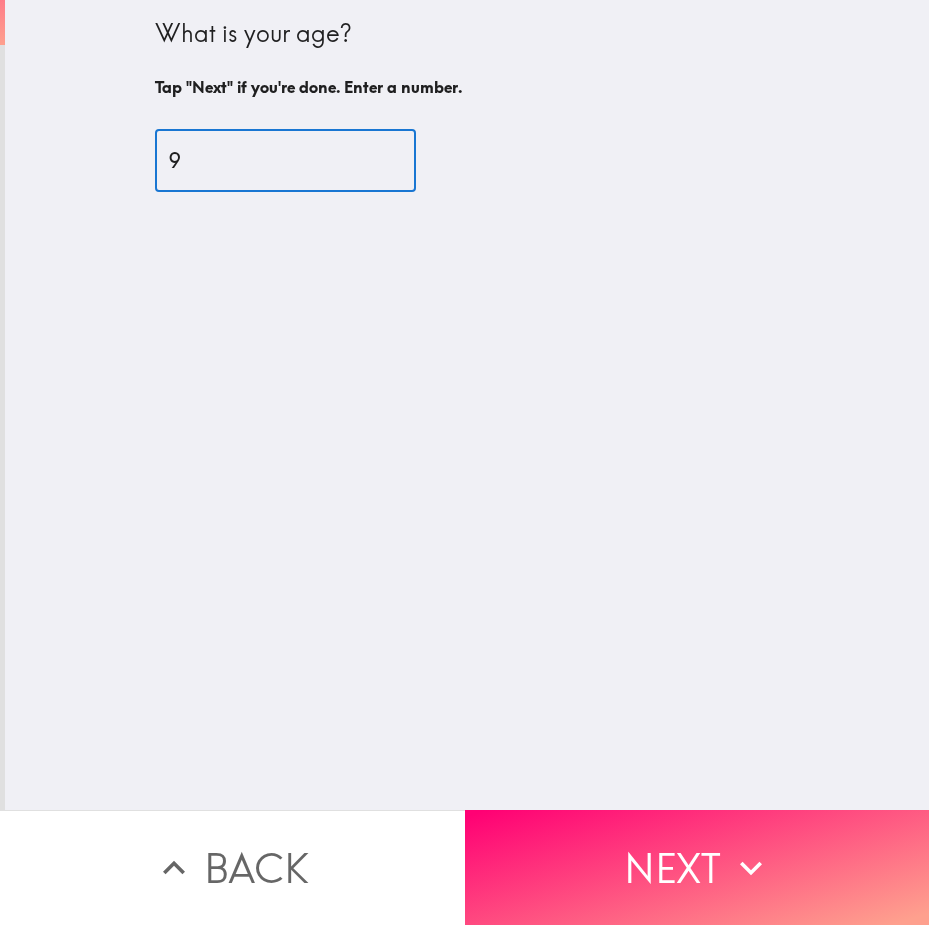 click on "9" at bounding box center [285, 161] 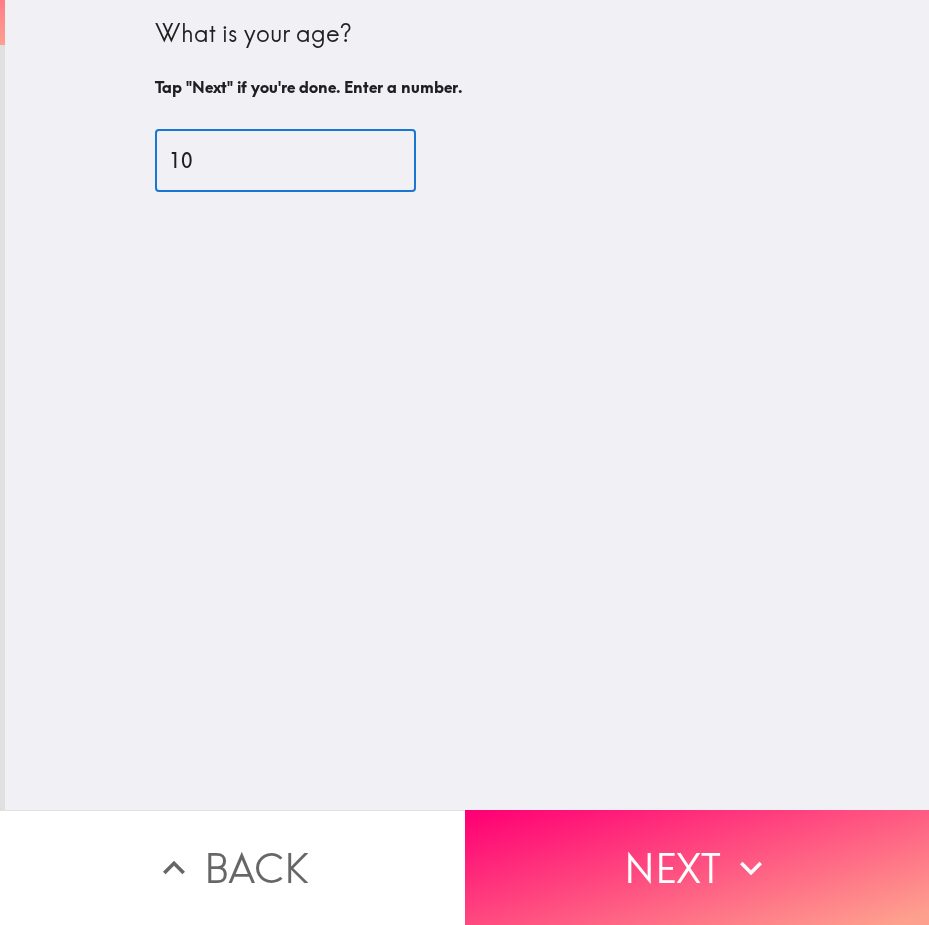 click on "10" at bounding box center (285, 161) 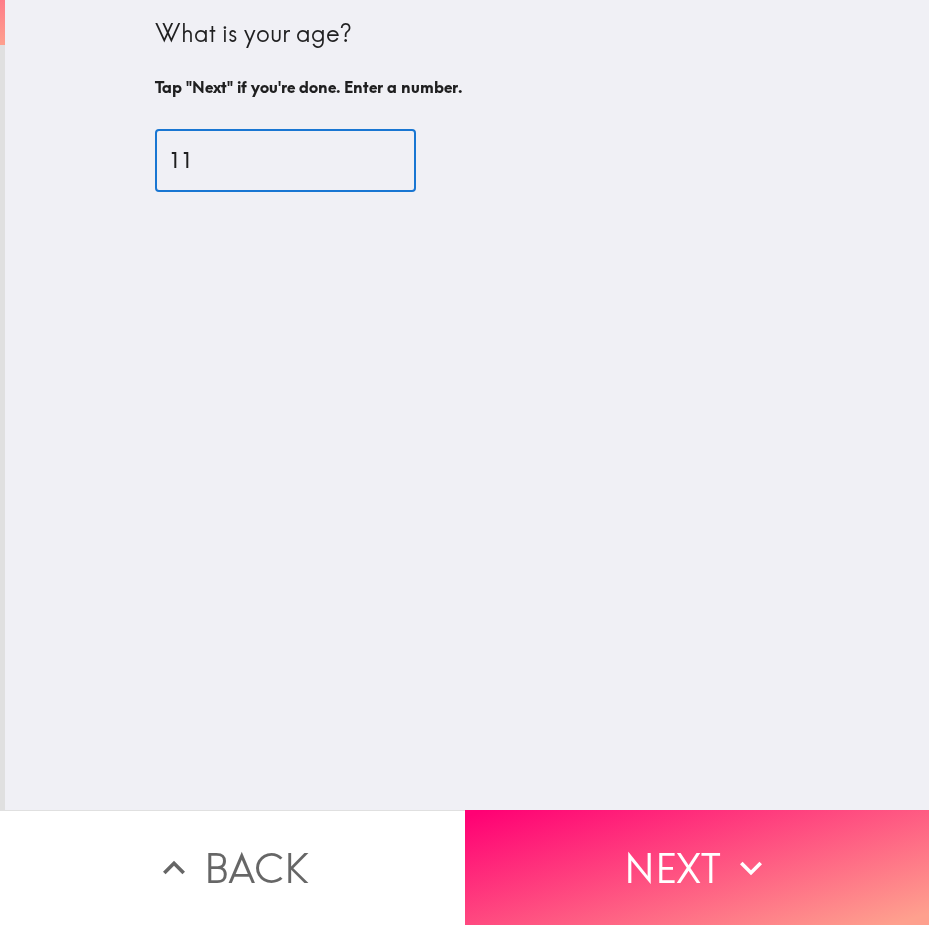 click on "11" at bounding box center [285, 161] 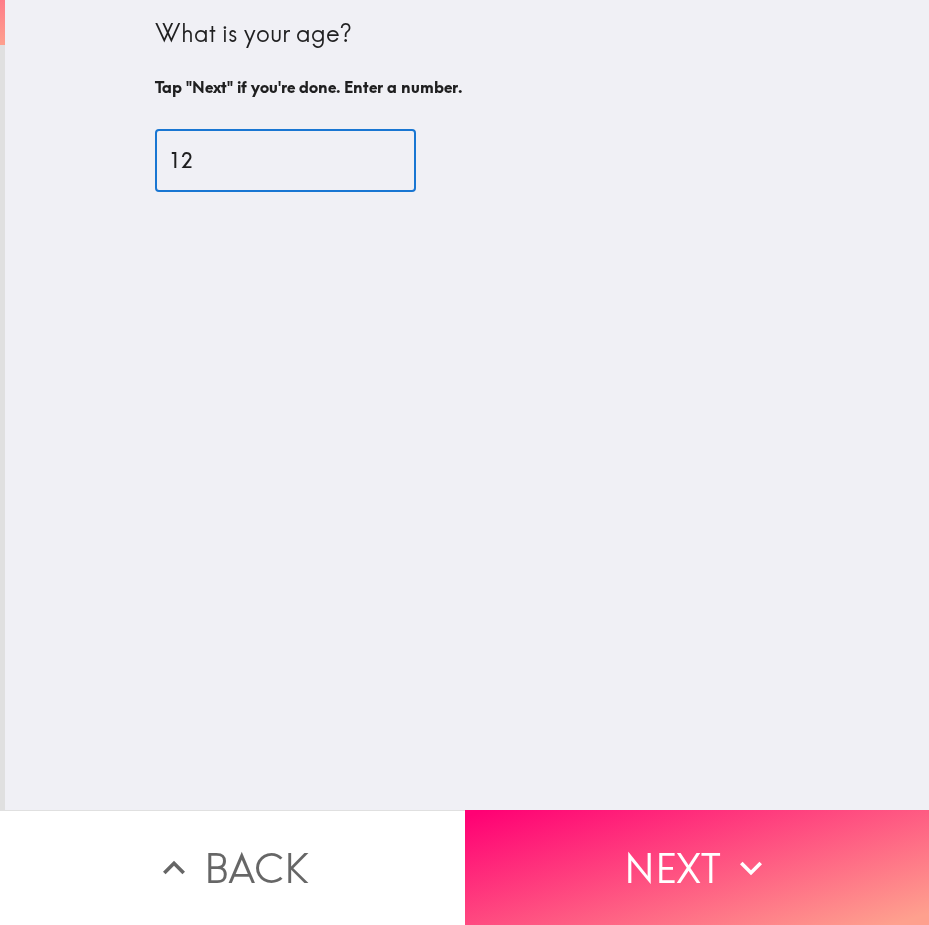 click on "12" at bounding box center (285, 161) 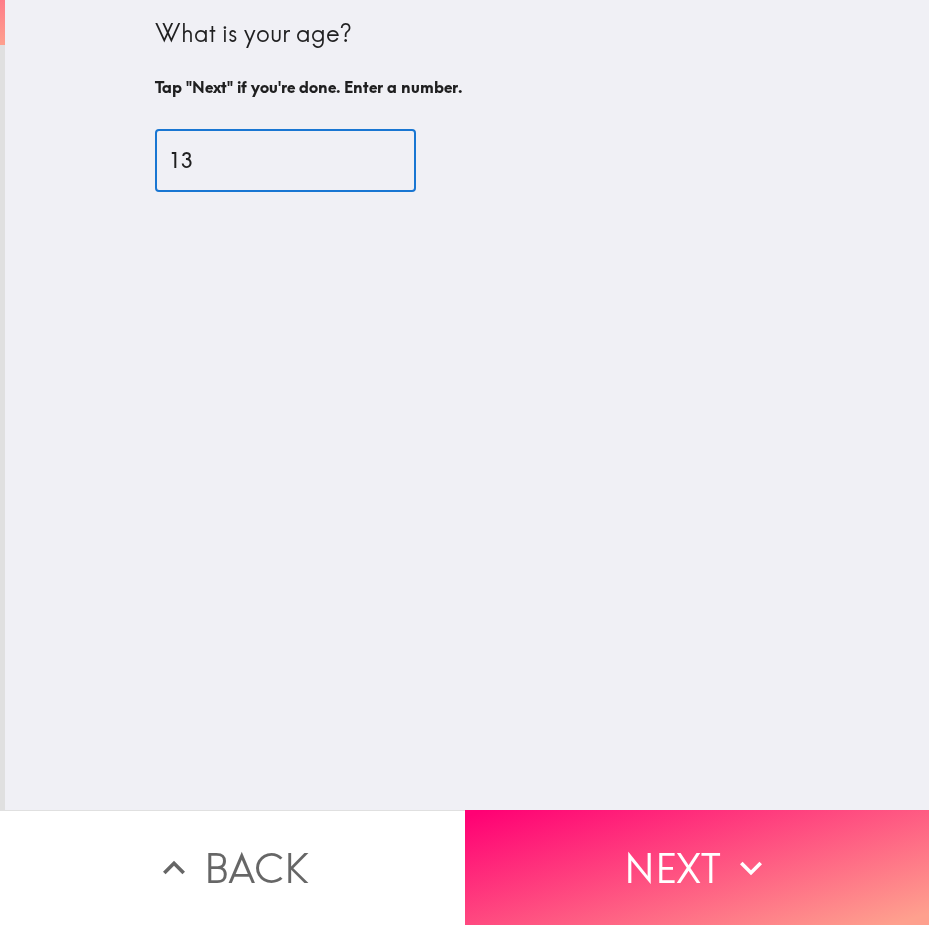 click on "13" at bounding box center [285, 161] 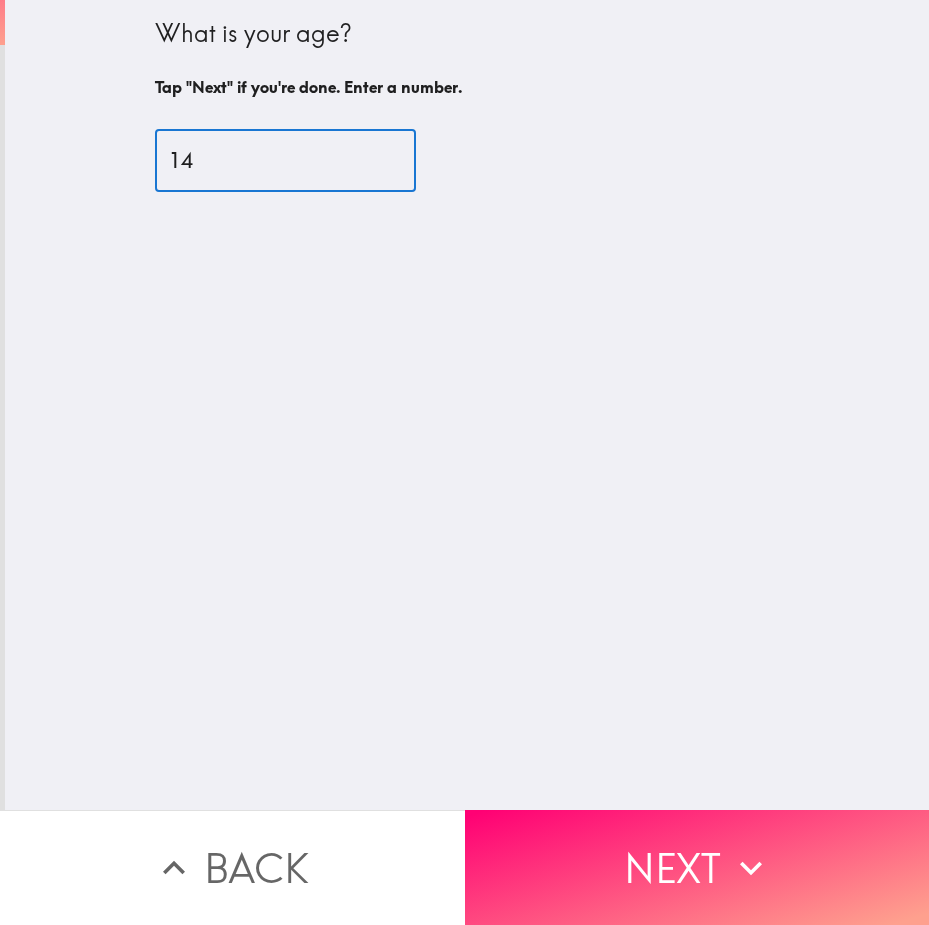 click on "14" at bounding box center (285, 161) 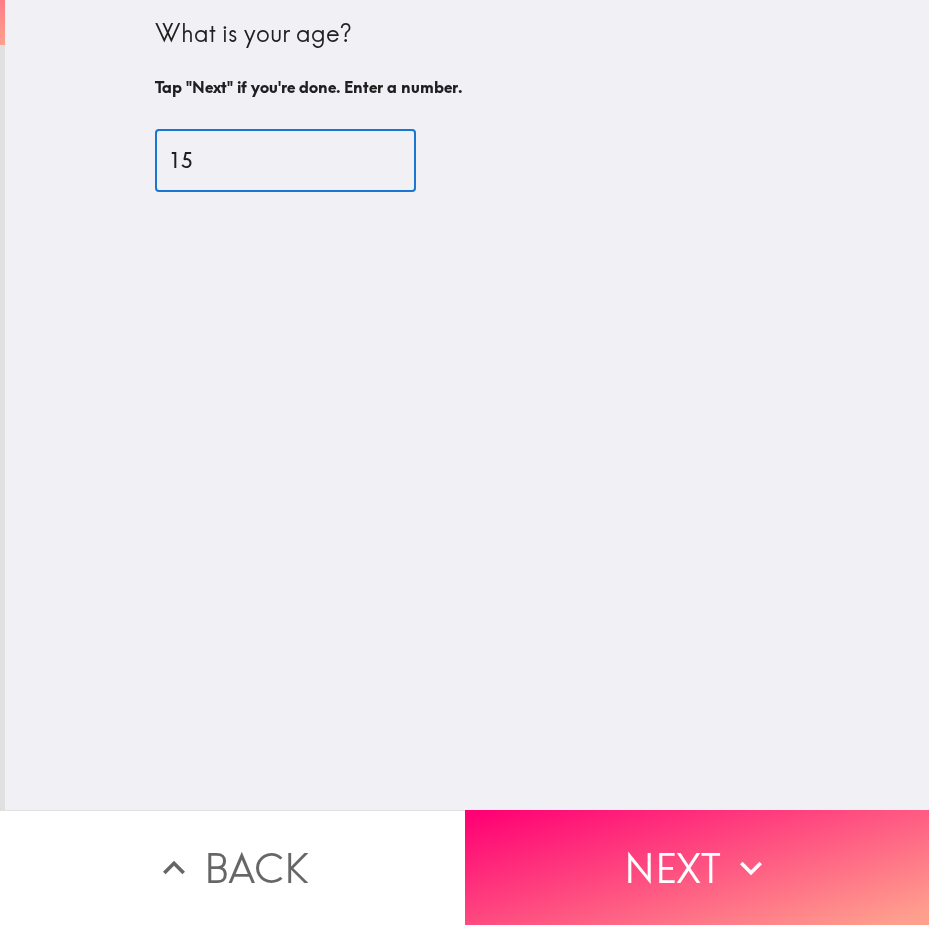 click on "15" at bounding box center (285, 161) 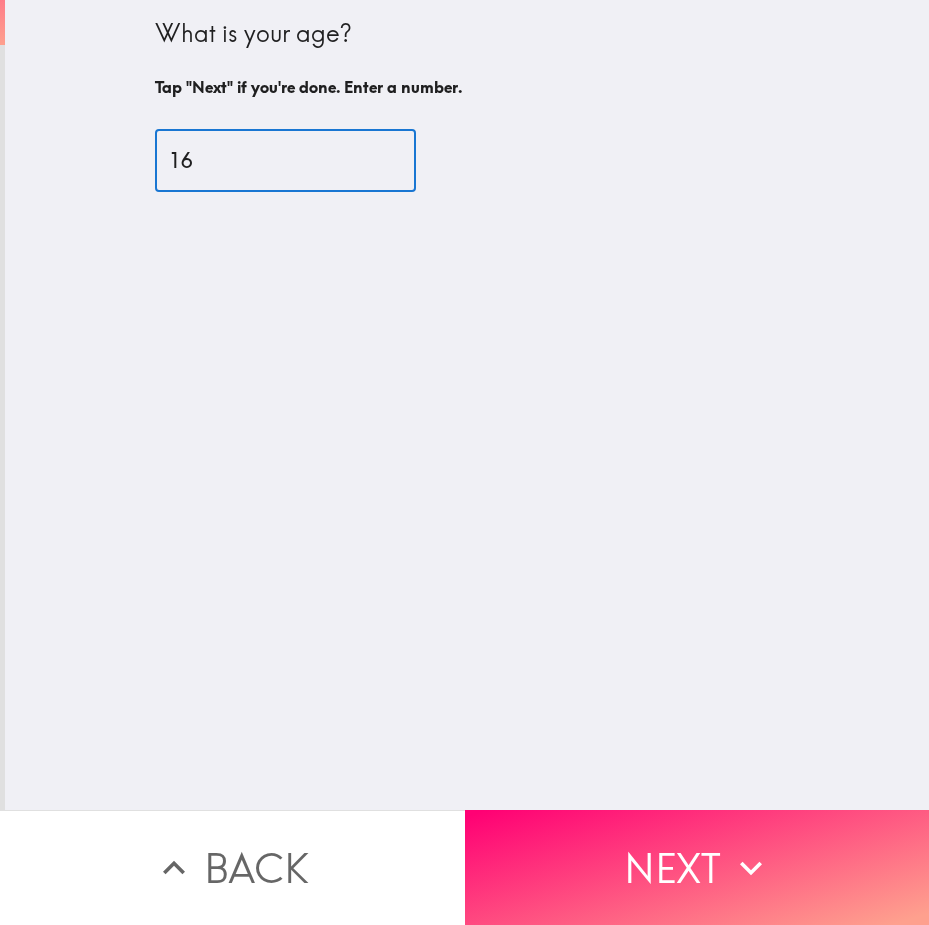 click on "16" at bounding box center [285, 161] 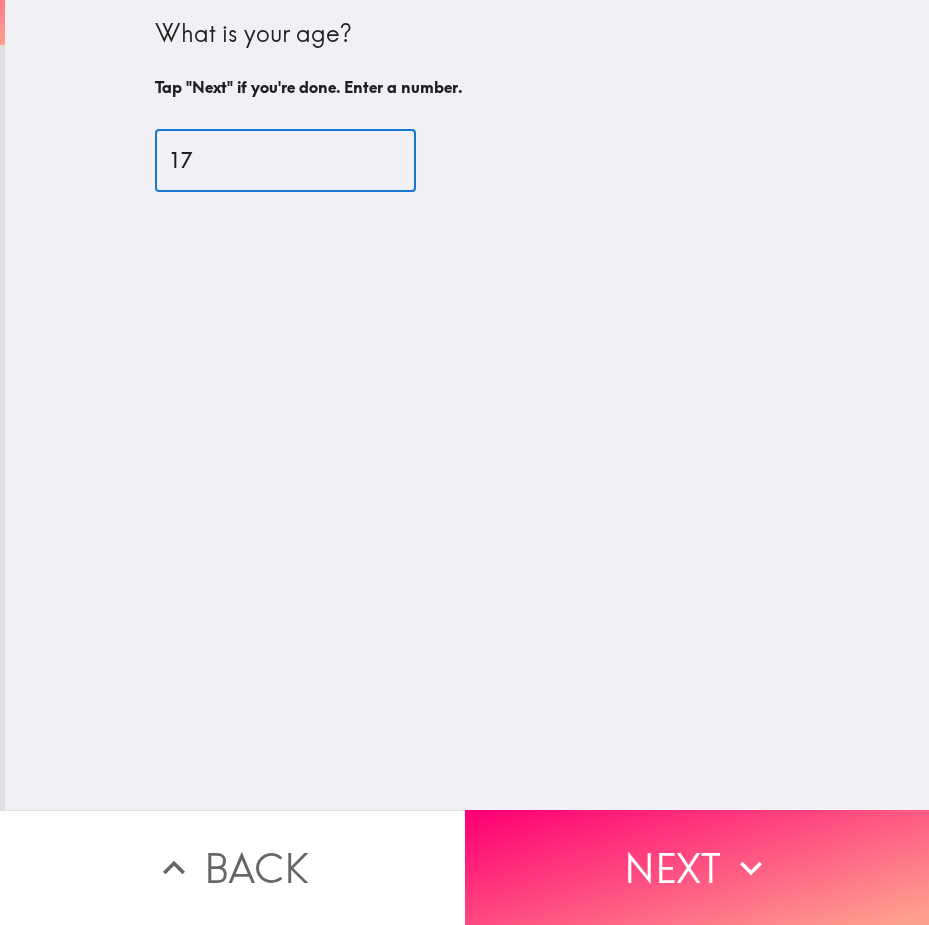 click on "17" at bounding box center (285, 161) 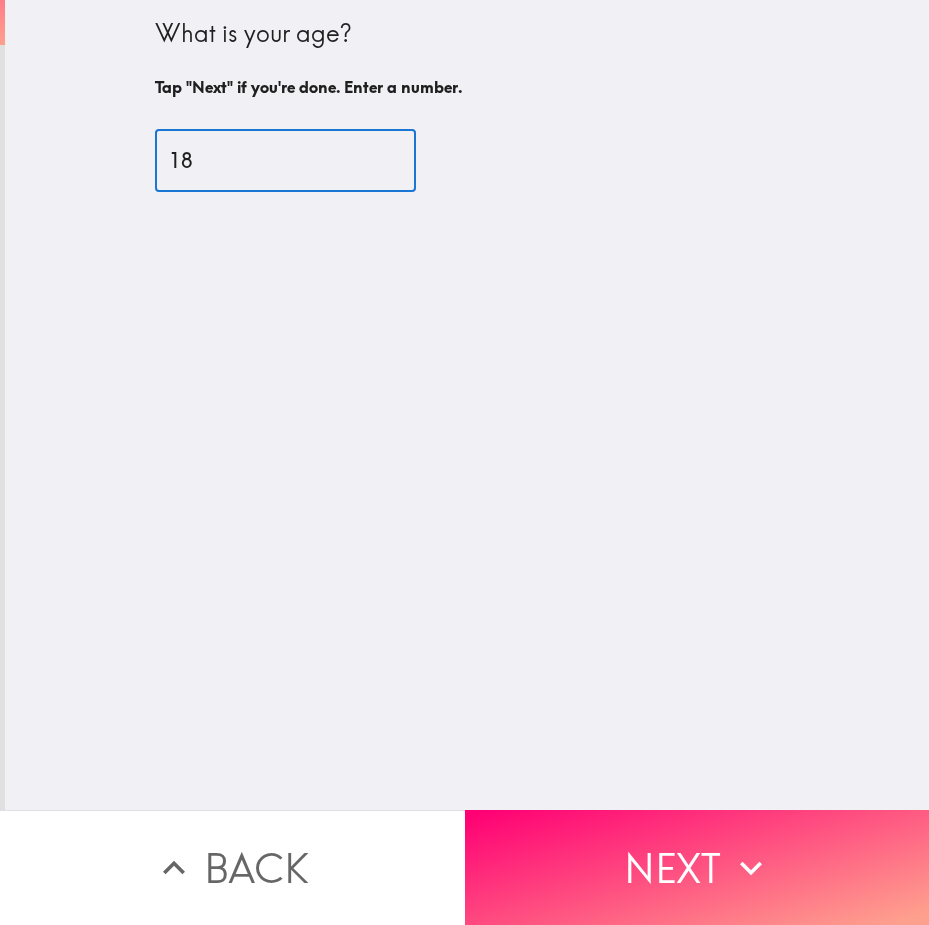 click on "18" at bounding box center (285, 161) 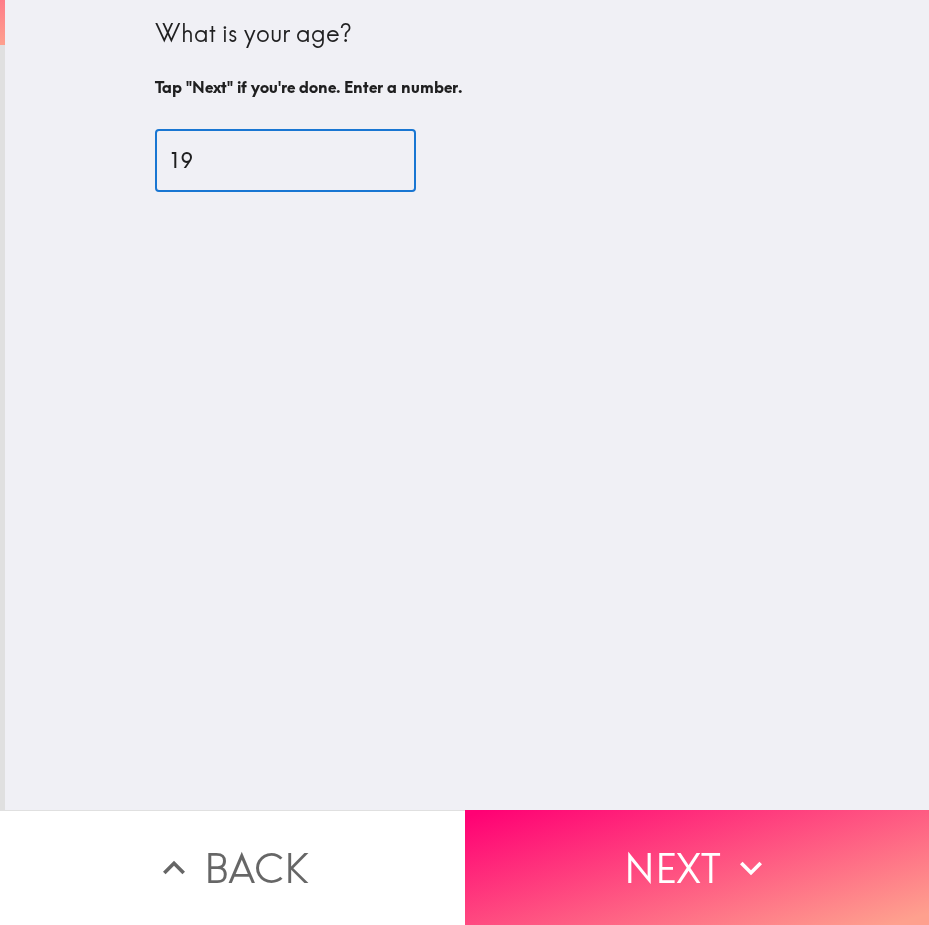 click on "19" at bounding box center (285, 161) 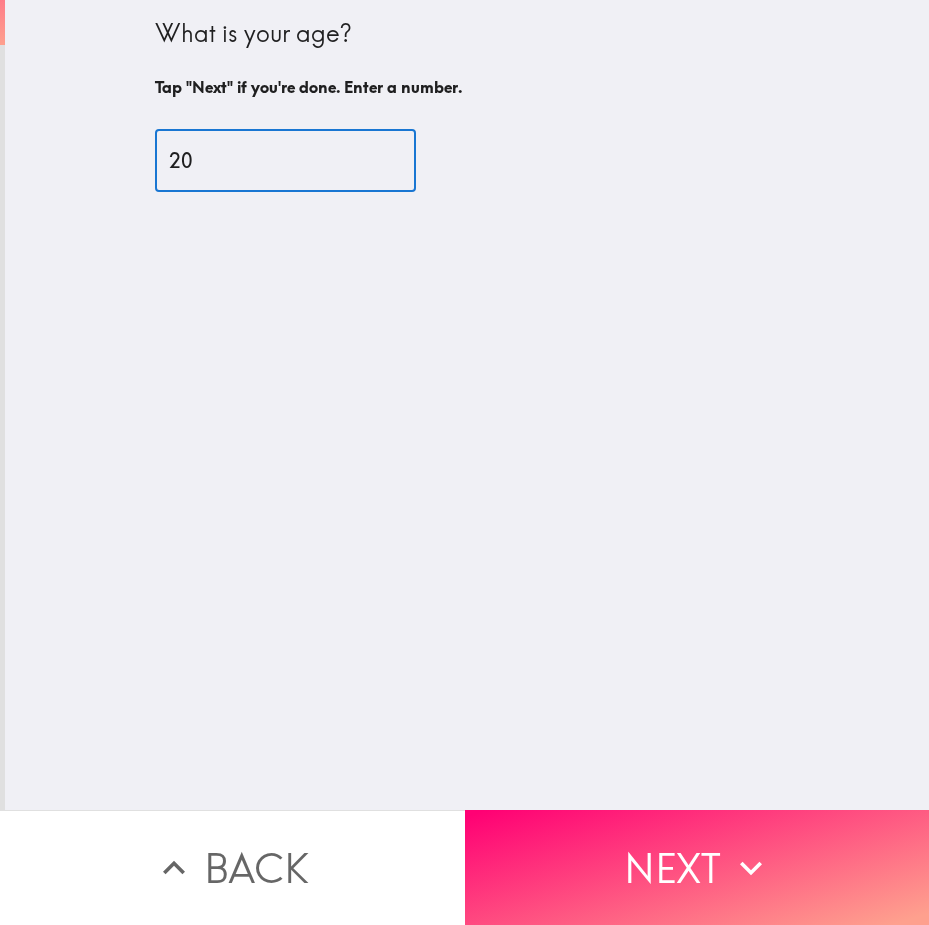 click on "20" at bounding box center [285, 161] 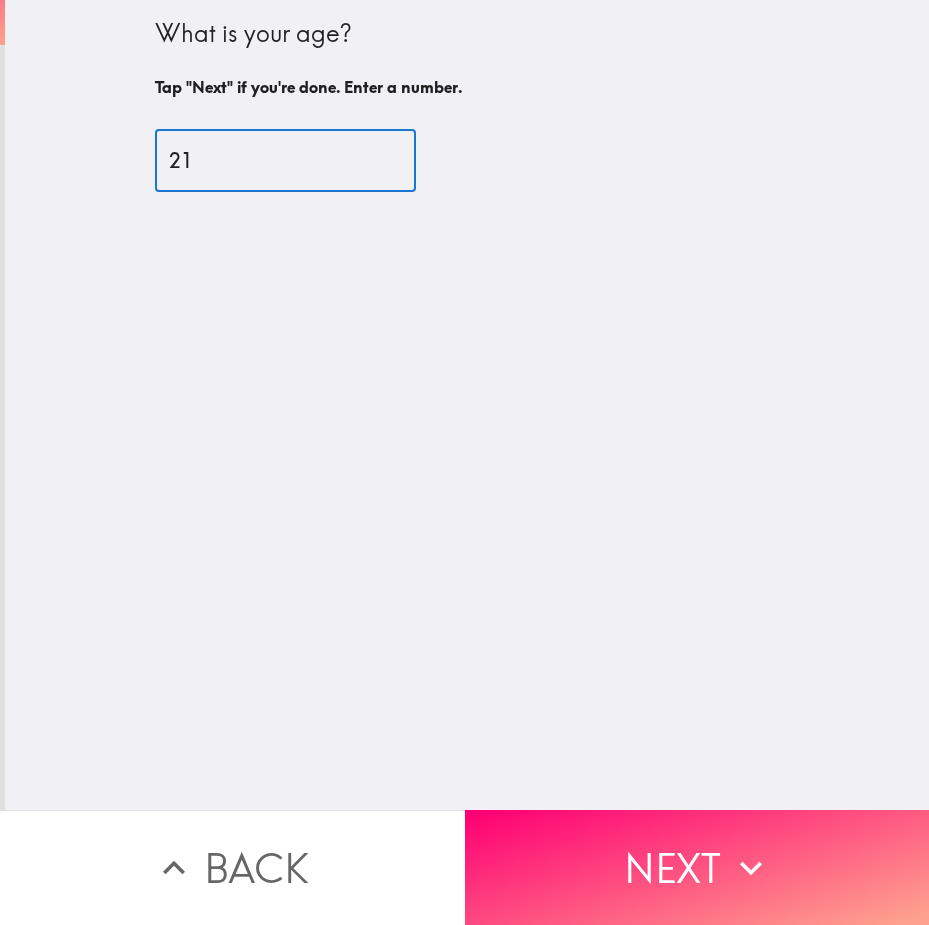 click on "21" at bounding box center [285, 161] 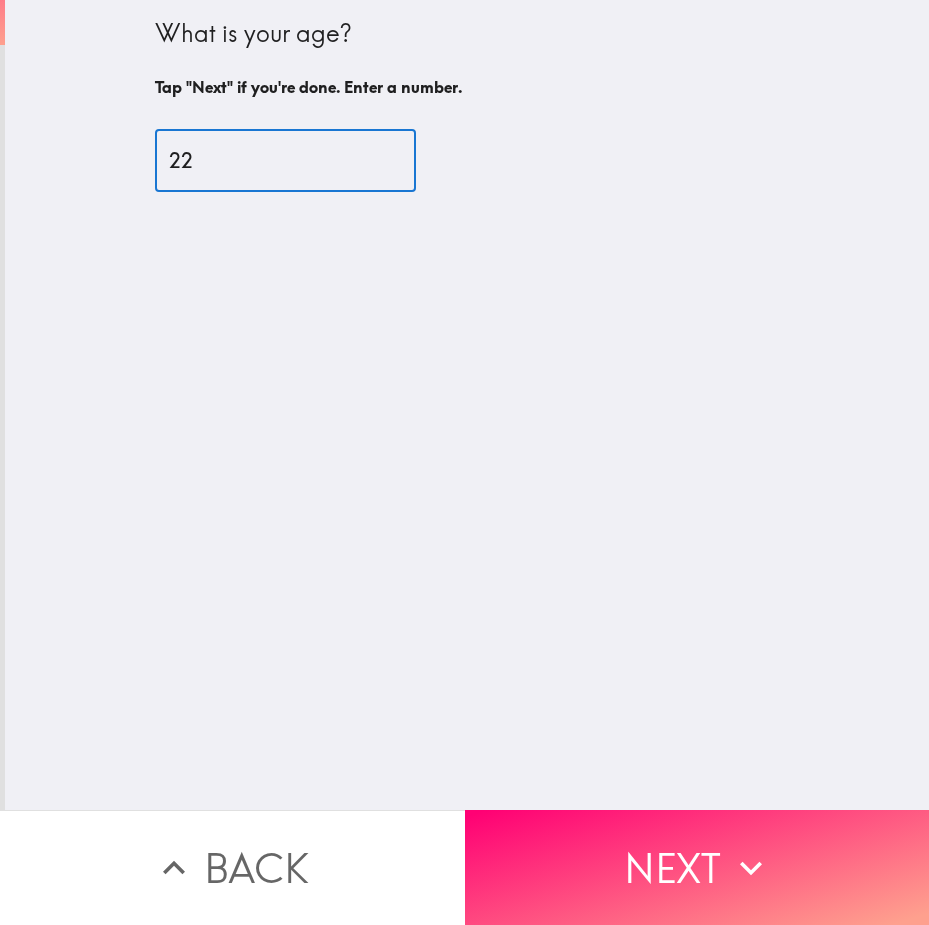 click on "22" at bounding box center [285, 161] 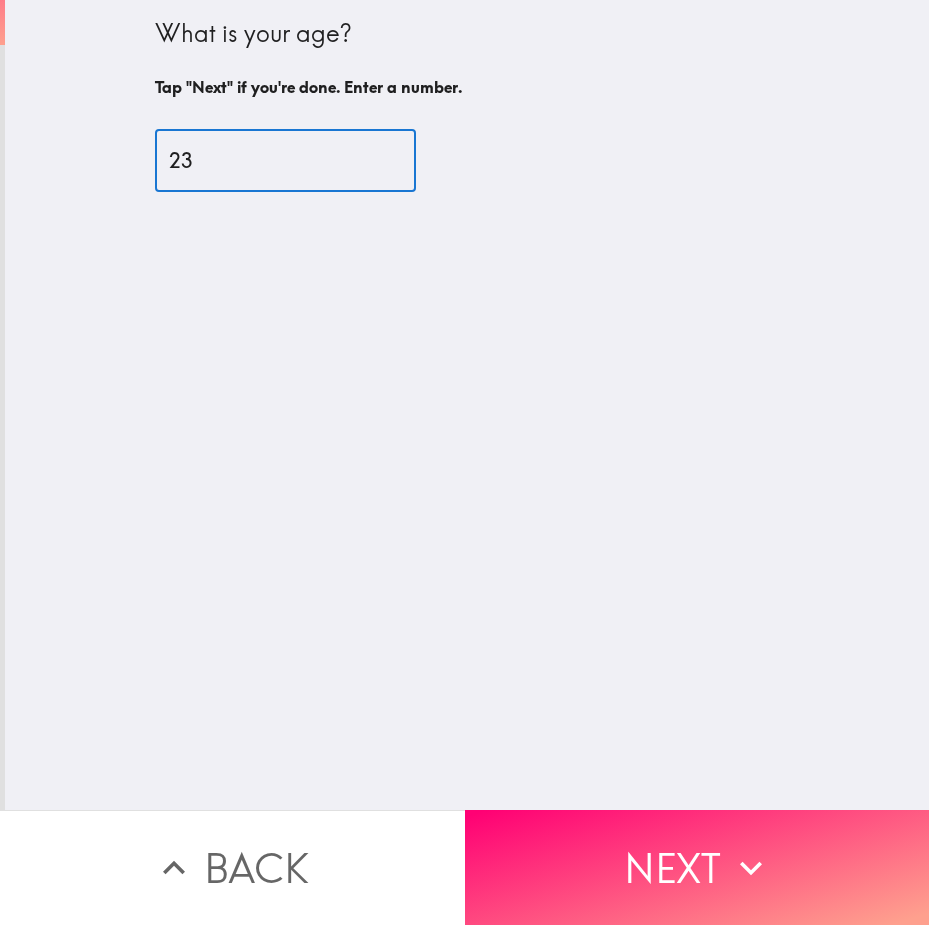 click on "23" at bounding box center (285, 161) 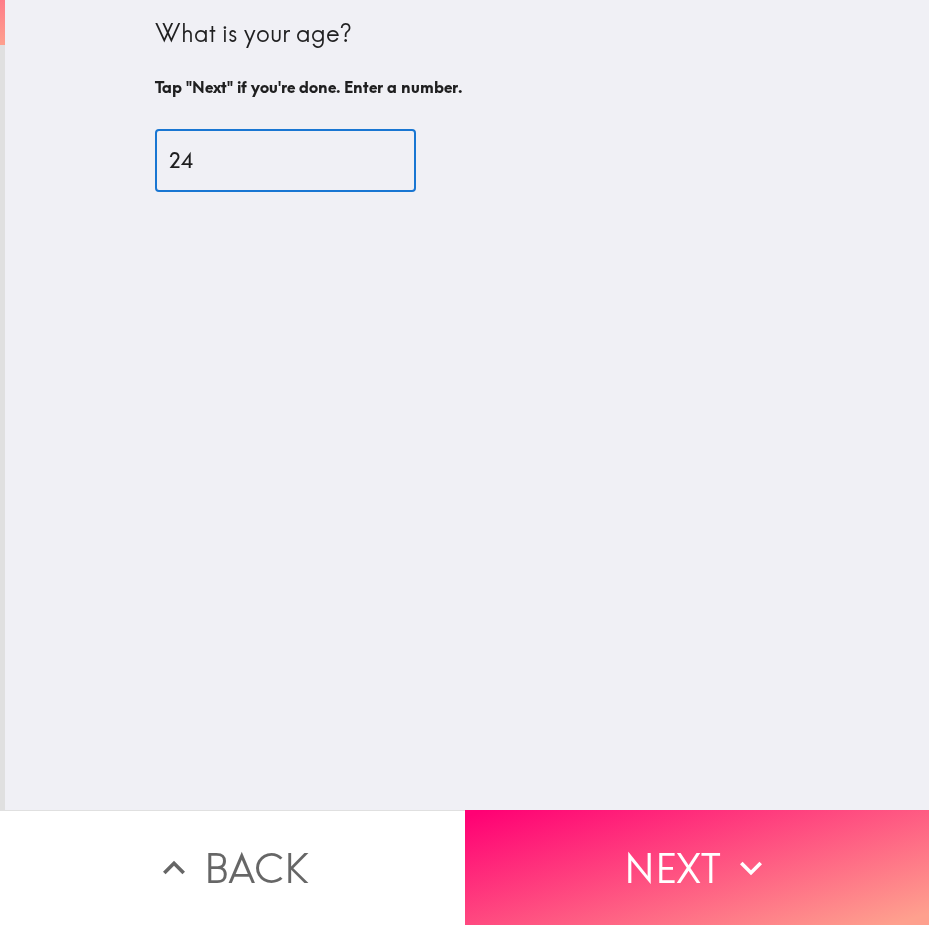 click on "24" at bounding box center (285, 161) 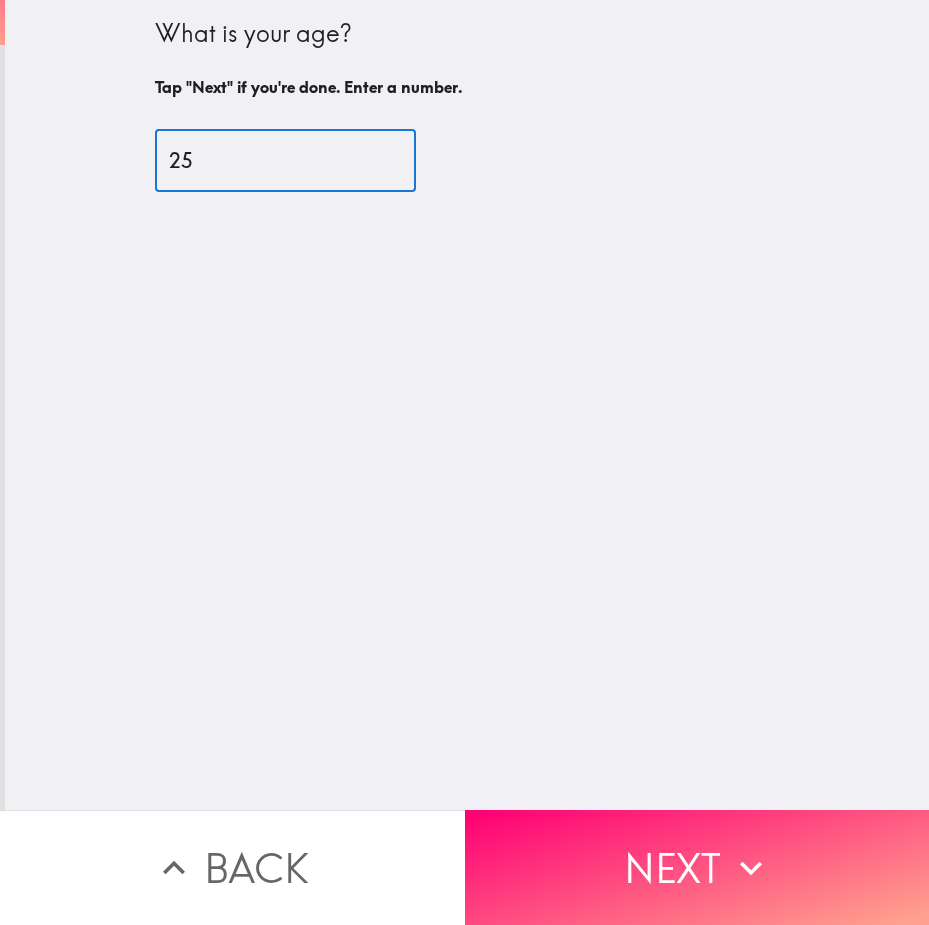 click on "25" at bounding box center (285, 161) 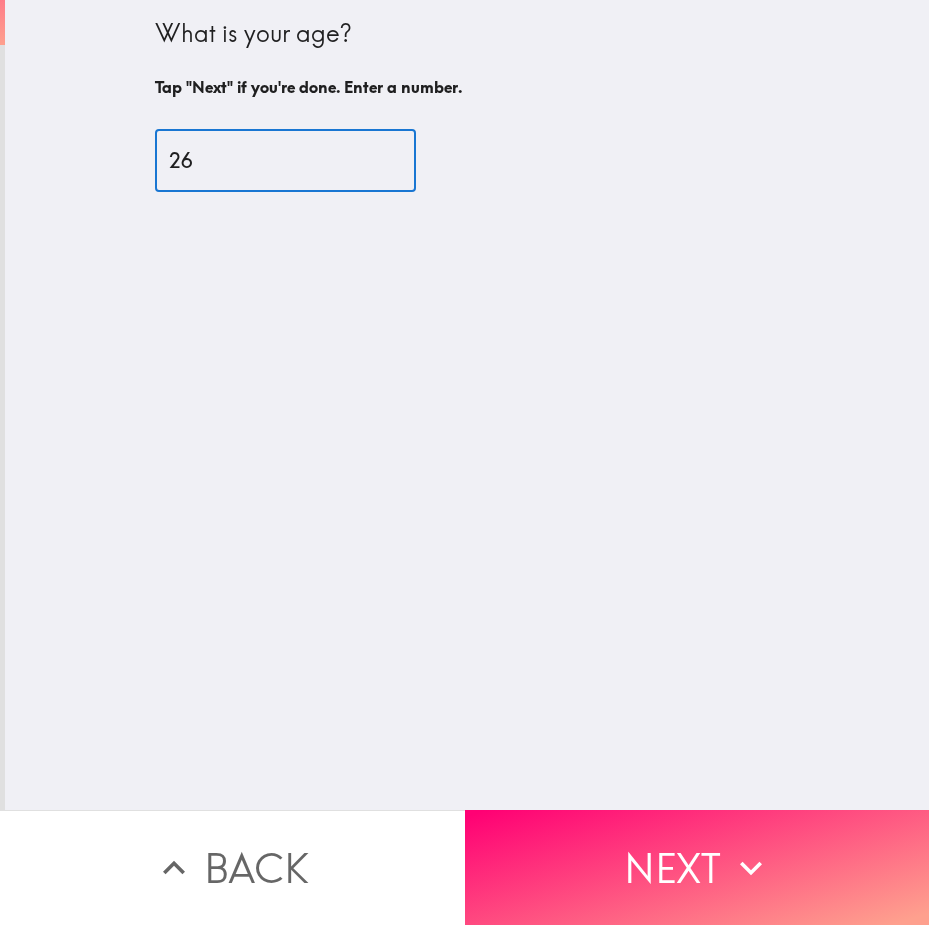 click on "26" at bounding box center (285, 161) 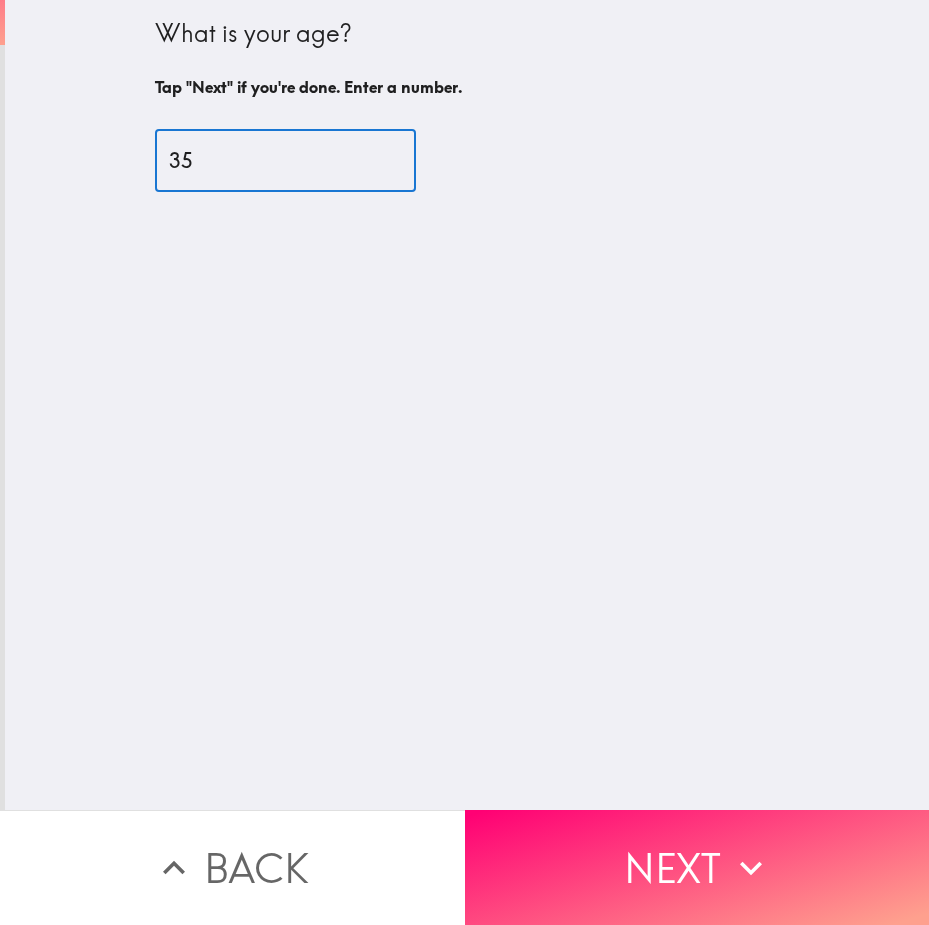 click on "35" at bounding box center [285, 161] 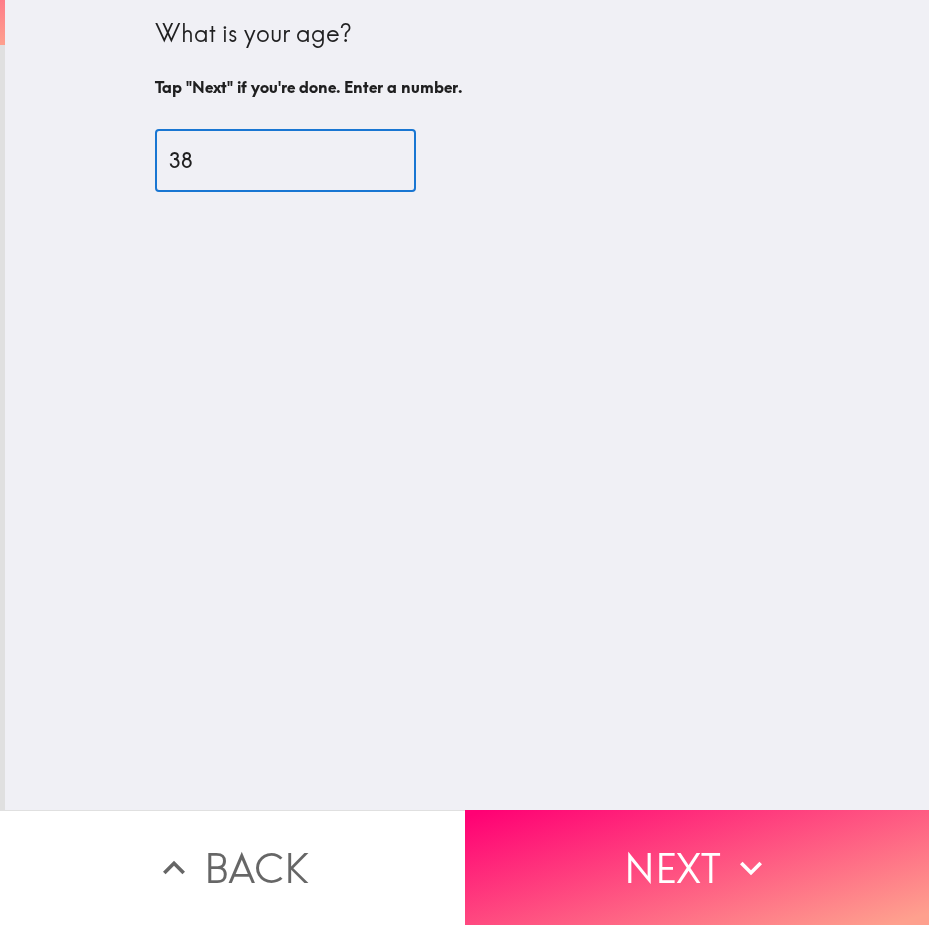 click on "38" at bounding box center [285, 161] 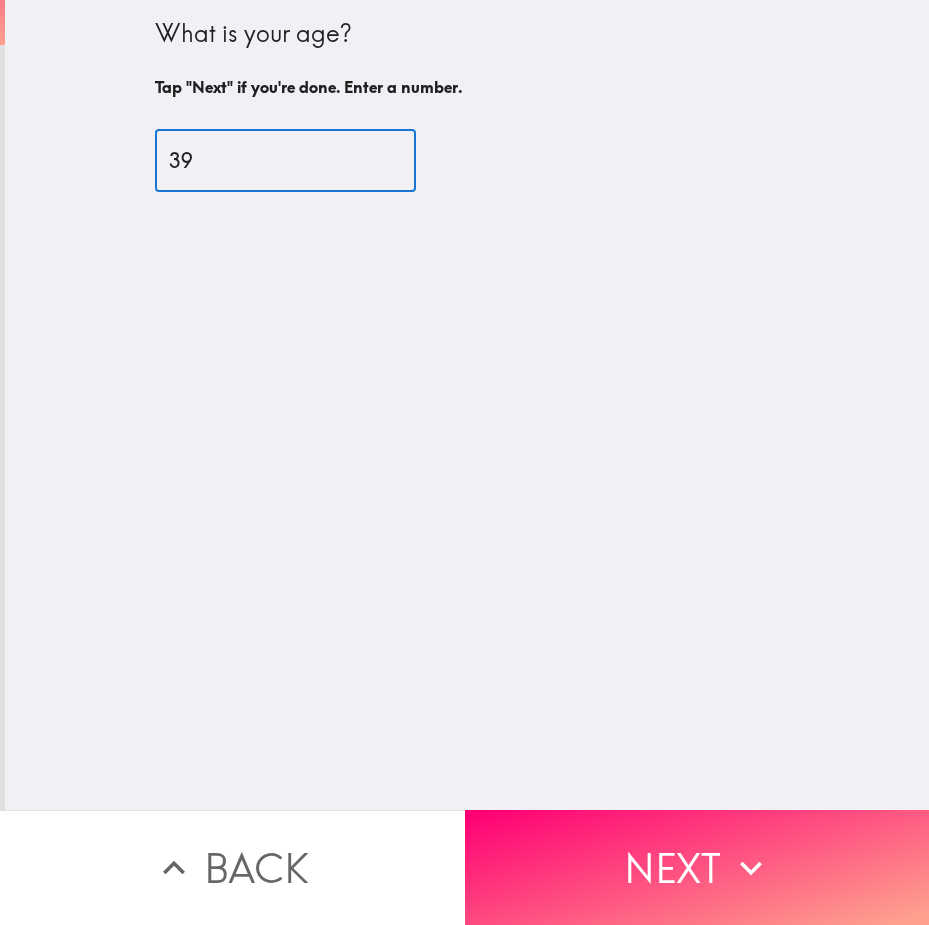 click on "39" at bounding box center [285, 161] 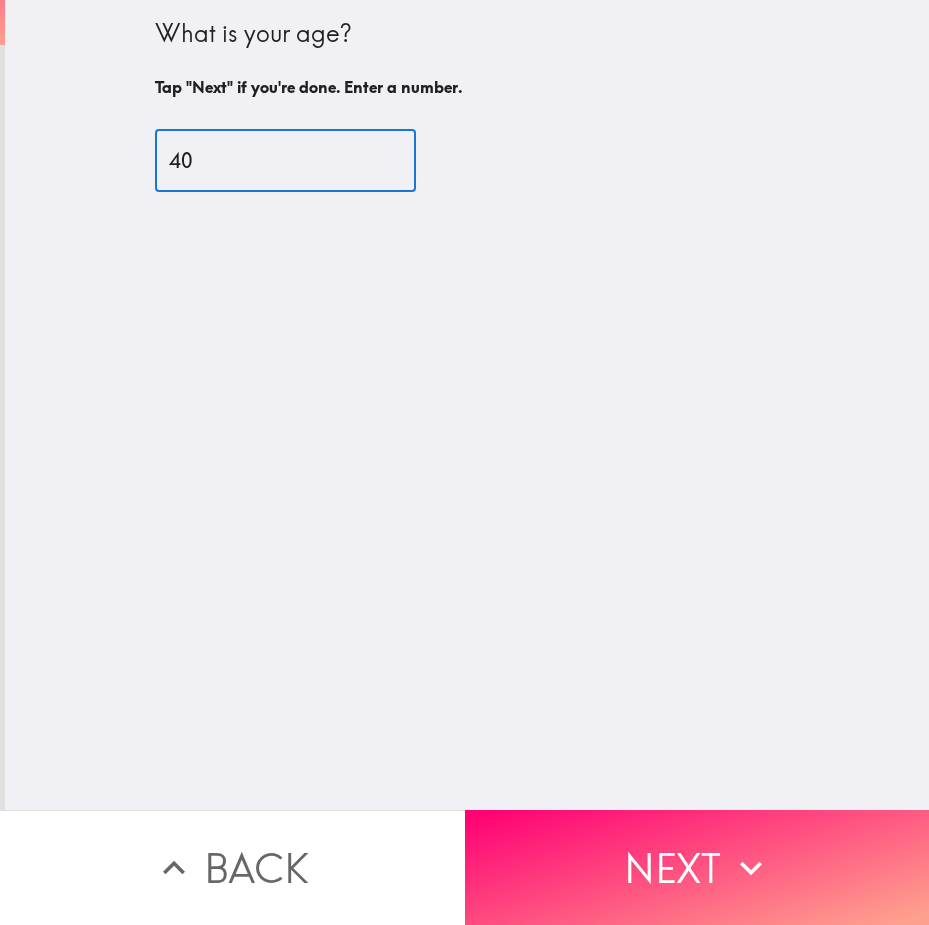 click on "40" at bounding box center [285, 161] 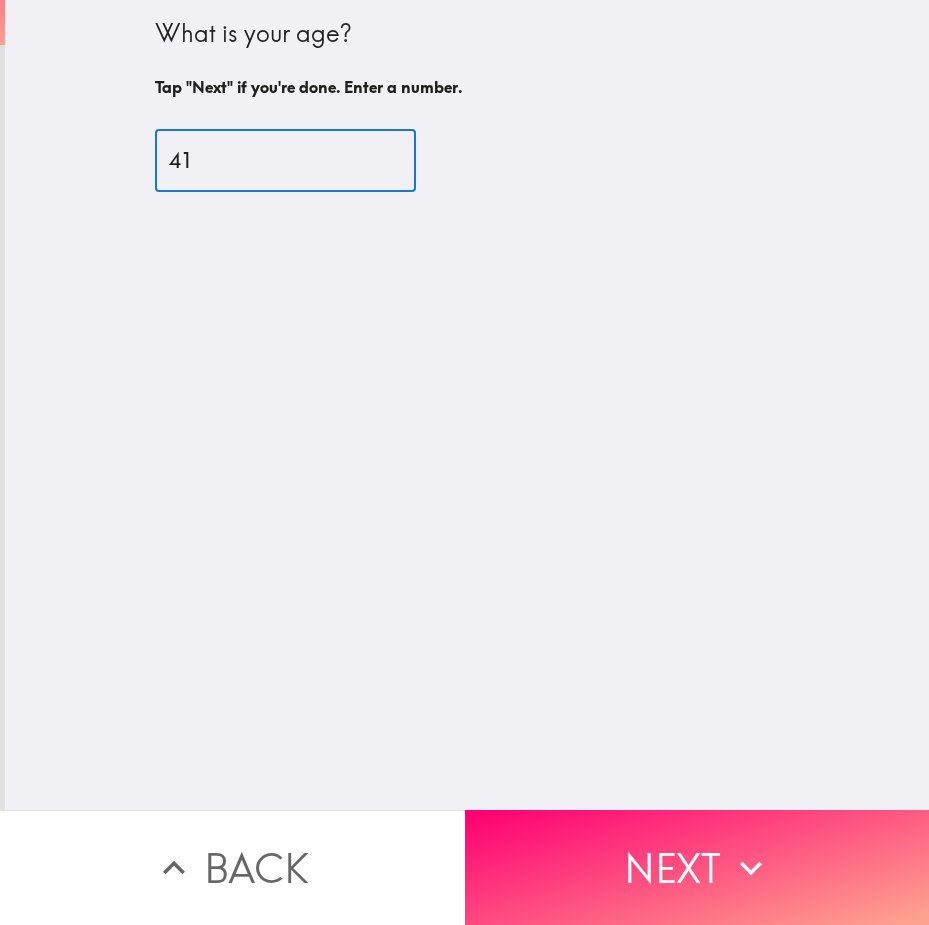 click on "41" at bounding box center (285, 161) 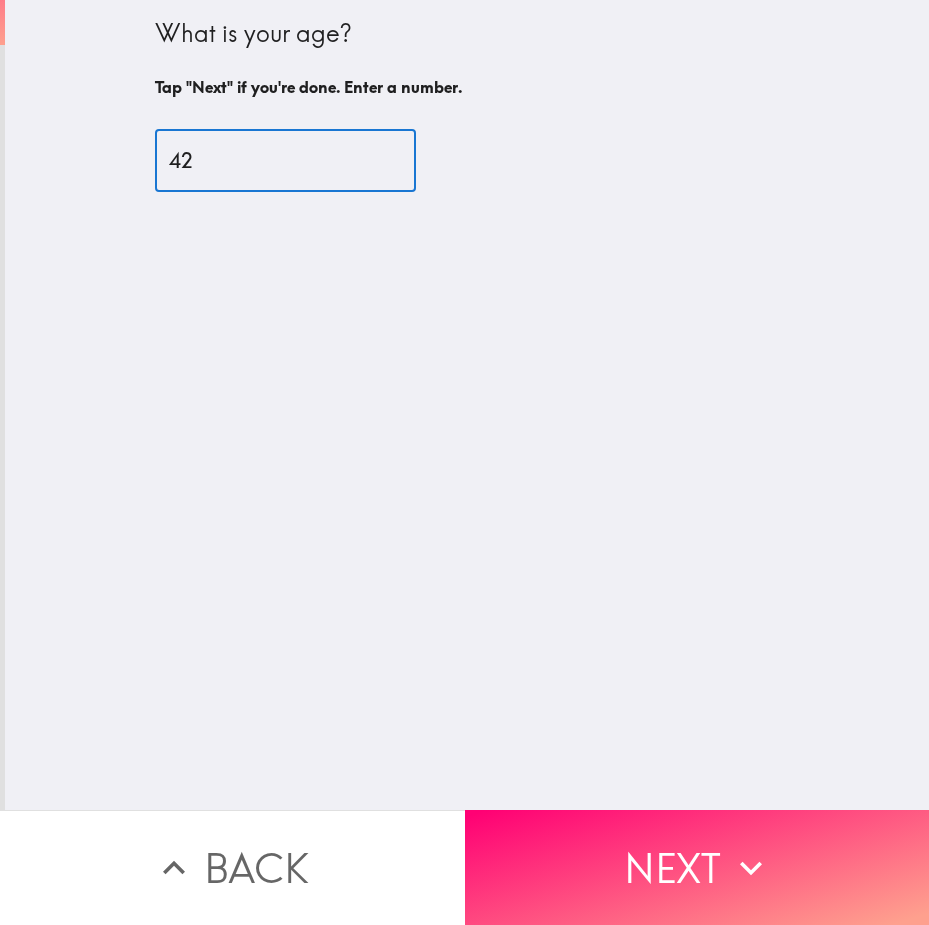 click on "42" at bounding box center [285, 161] 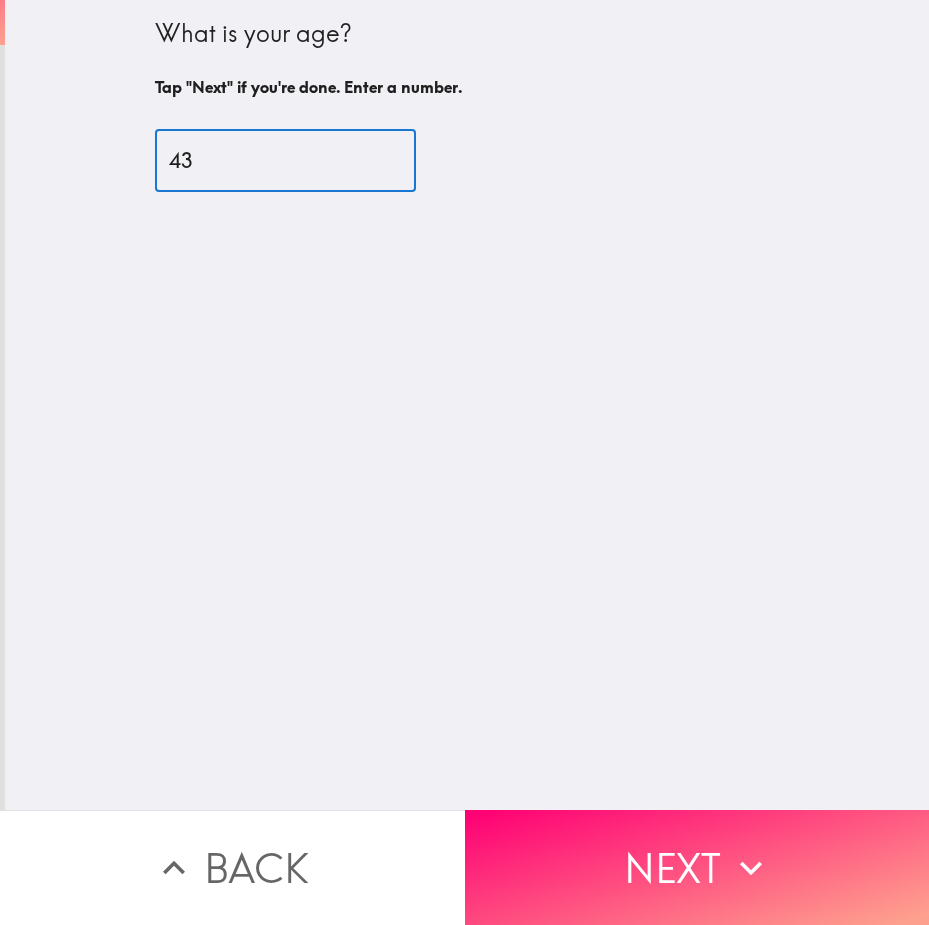 click on "43" at bounding box center [285, 161] 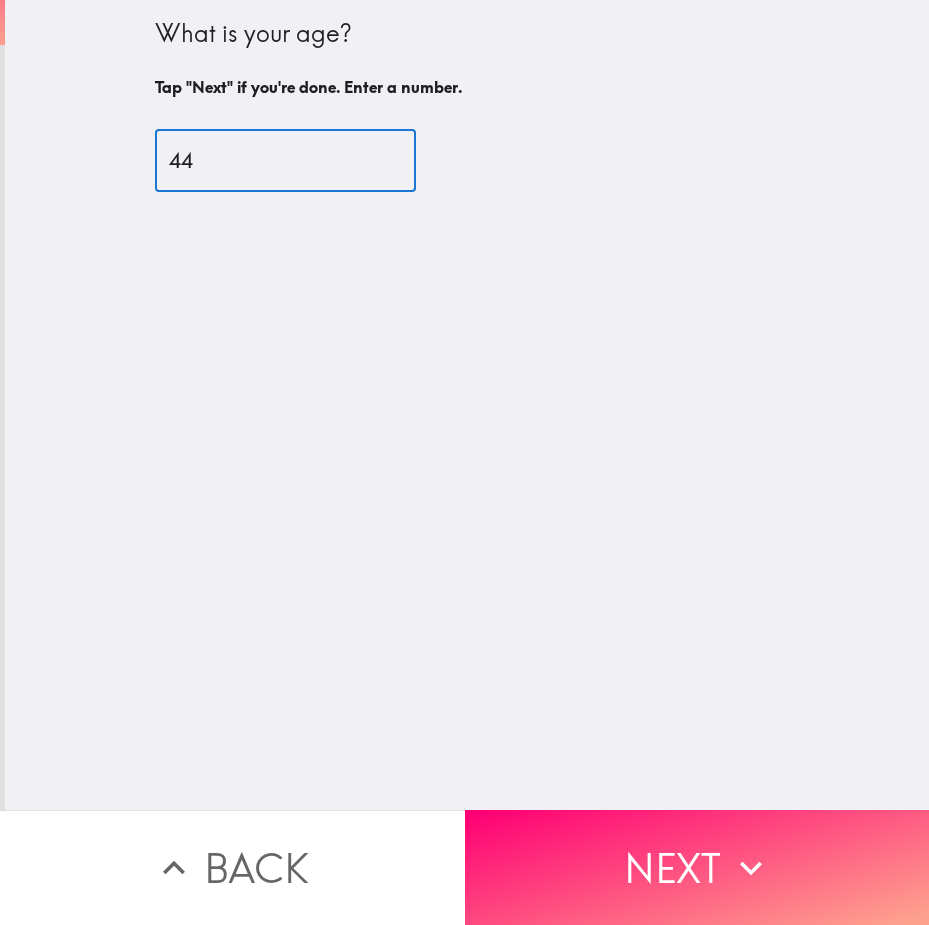 click on "44" at bounding box center (285, 161) 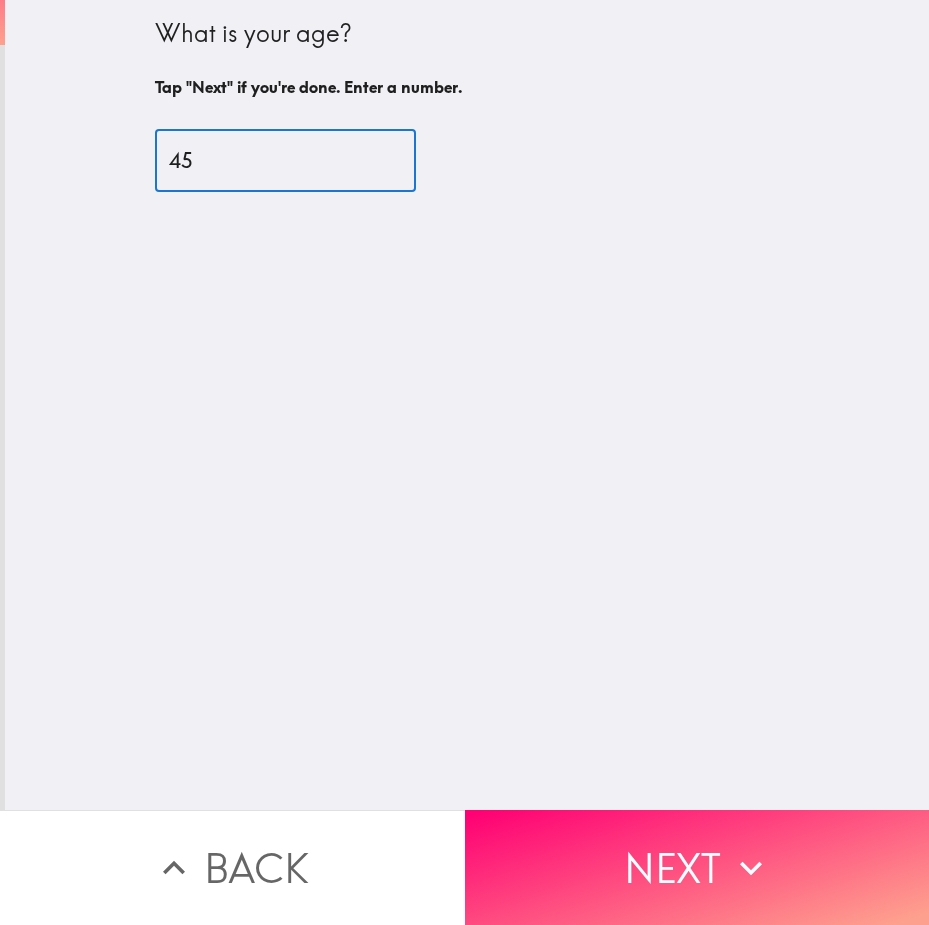 click on "45" at bounding box center [285, 161] 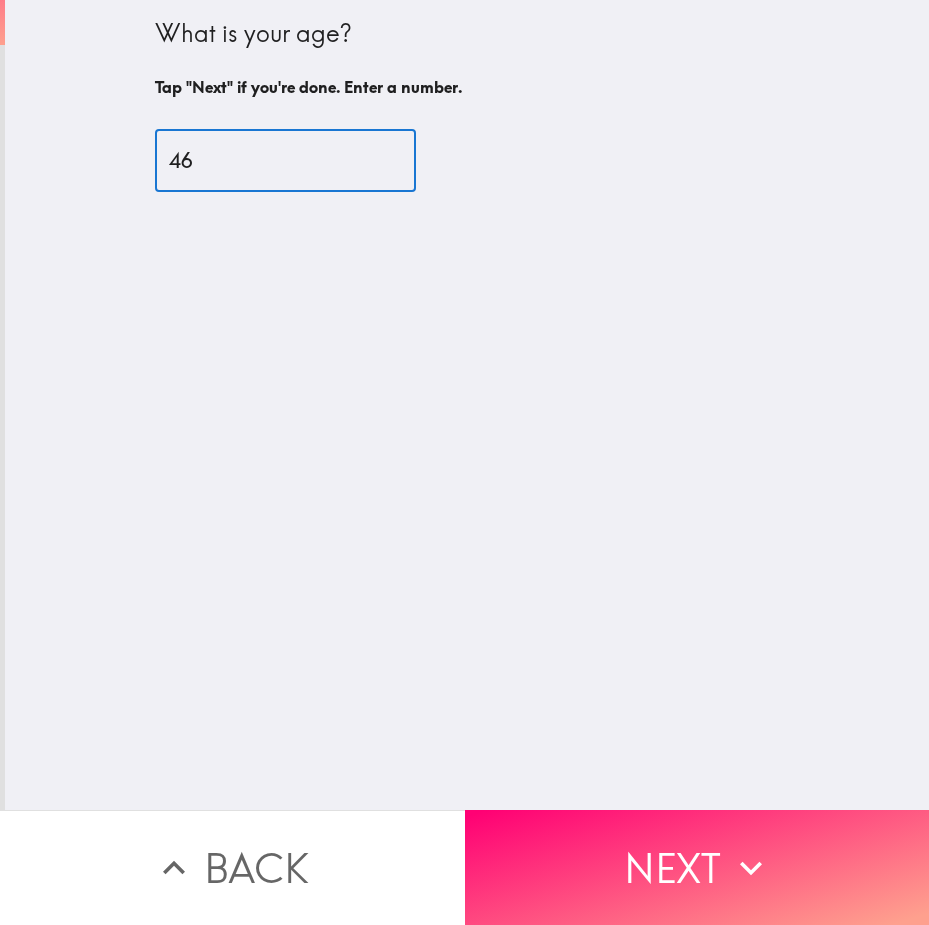 click on "46" at bounding box center [285, 161] 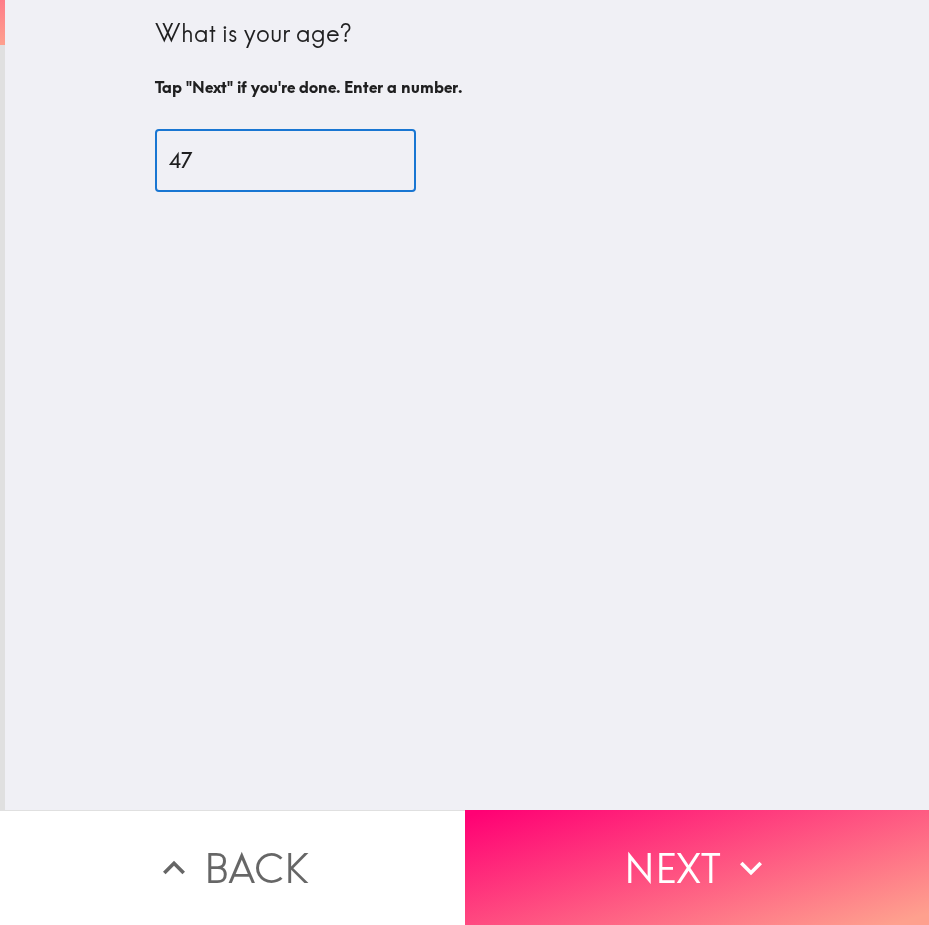 click on "47" at bounding box center [285, 161] 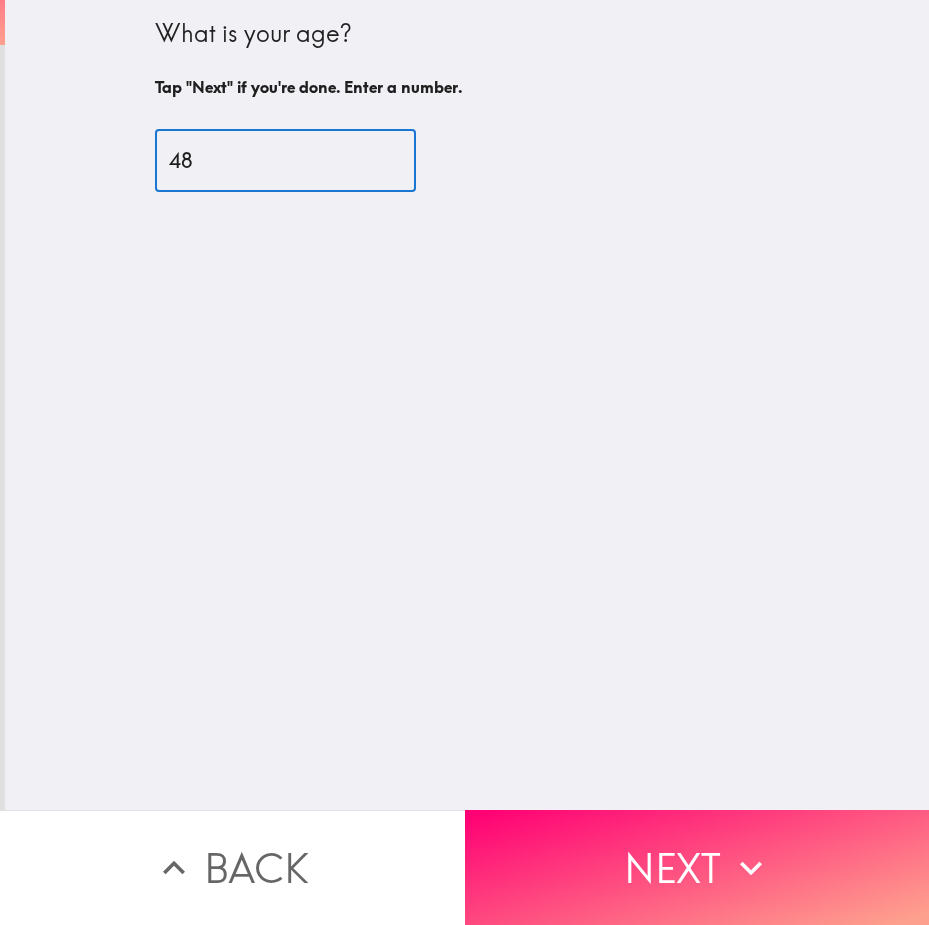 click on "48" at bounding box center [285, 161] 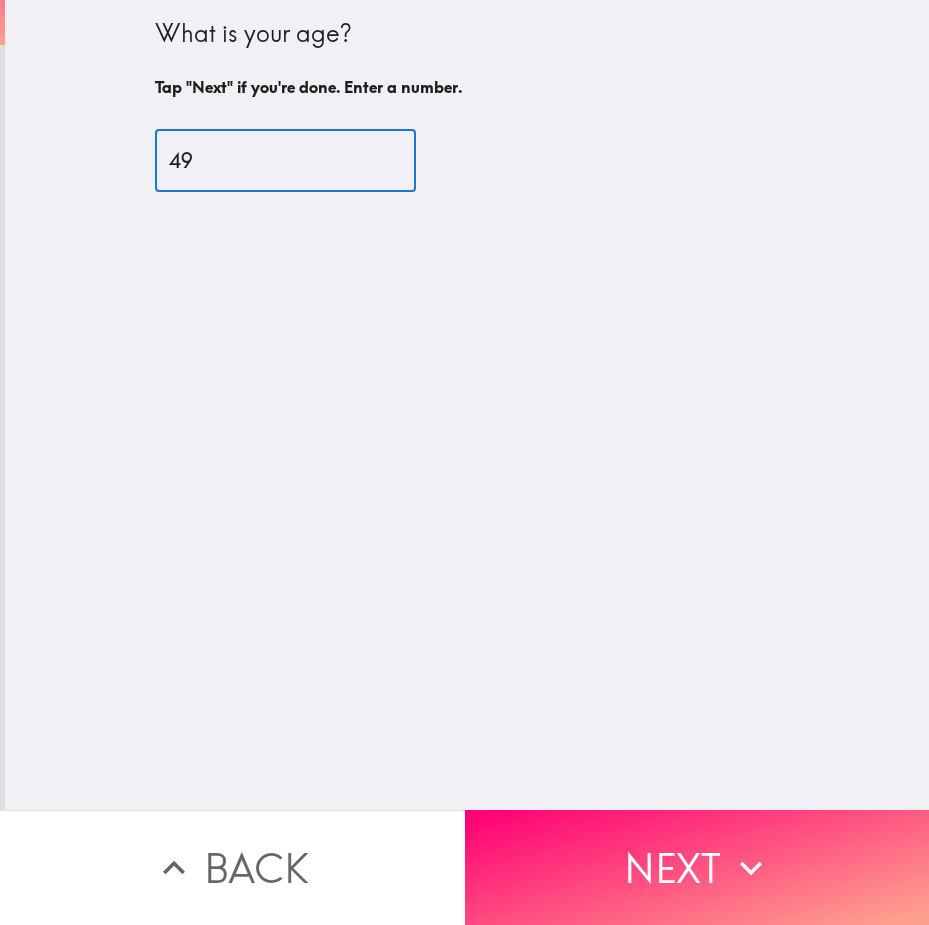 click on "49" at bounding box center (285, 161) 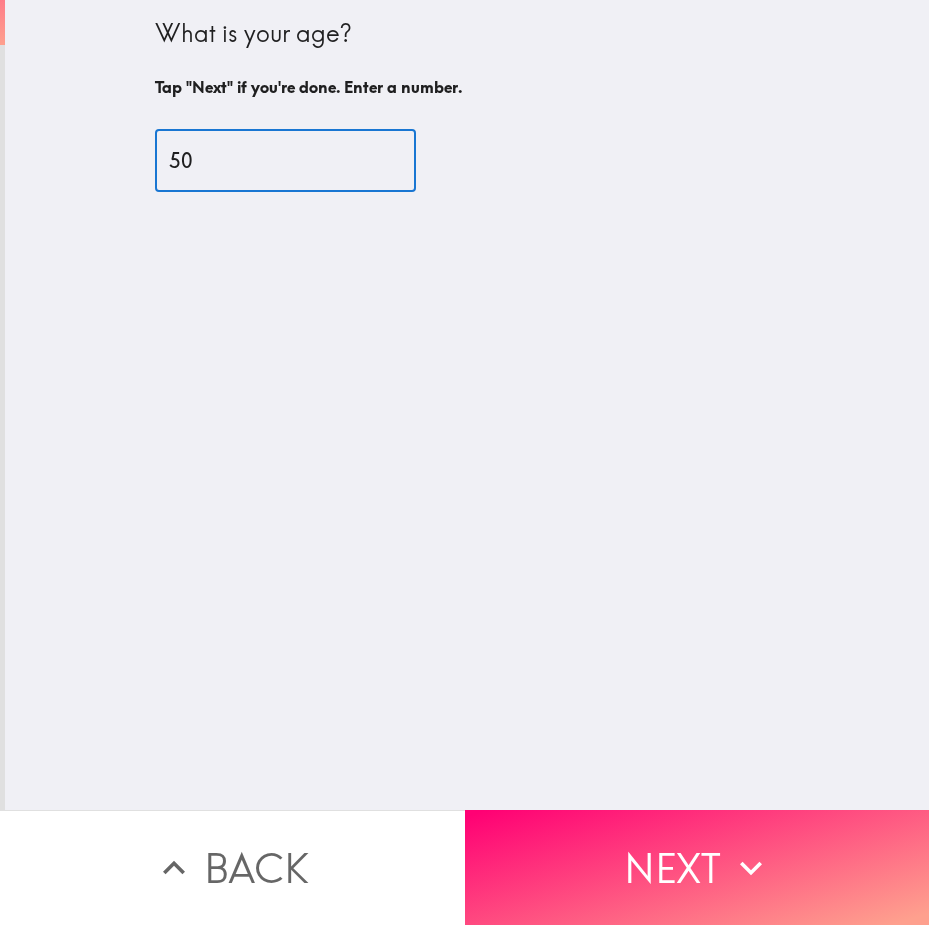 type on "50" 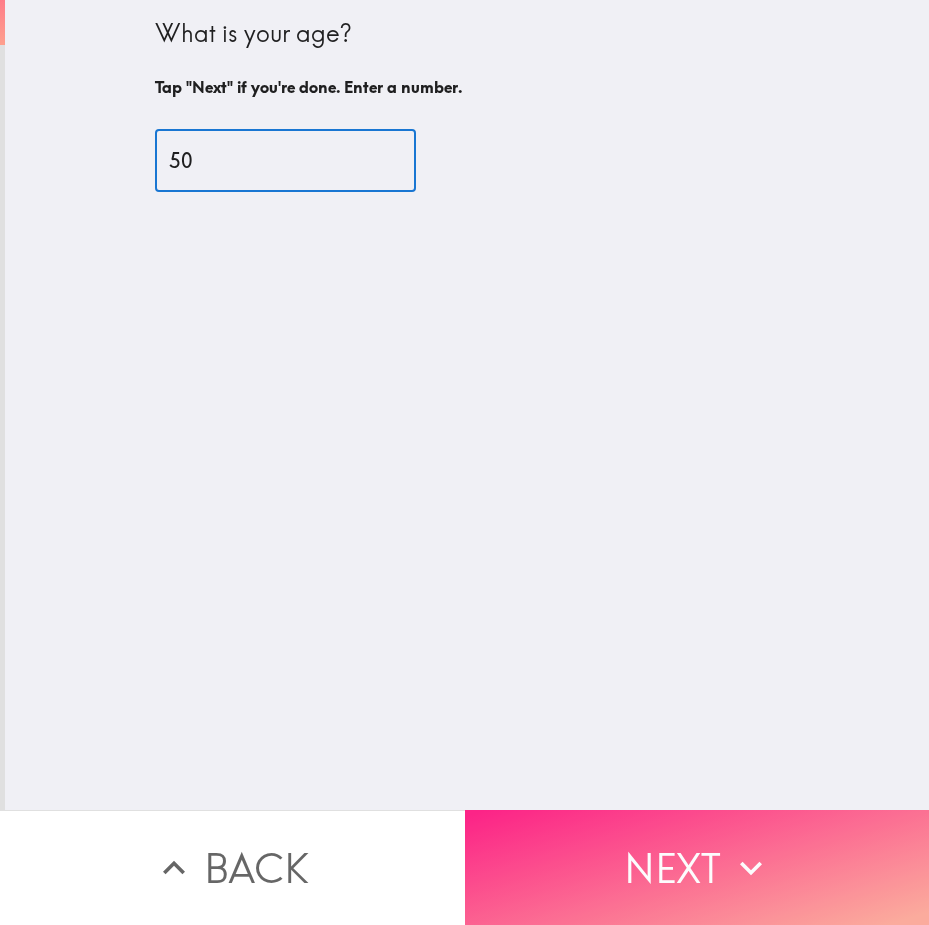 click on "Next" at bounding box center (697, 867) 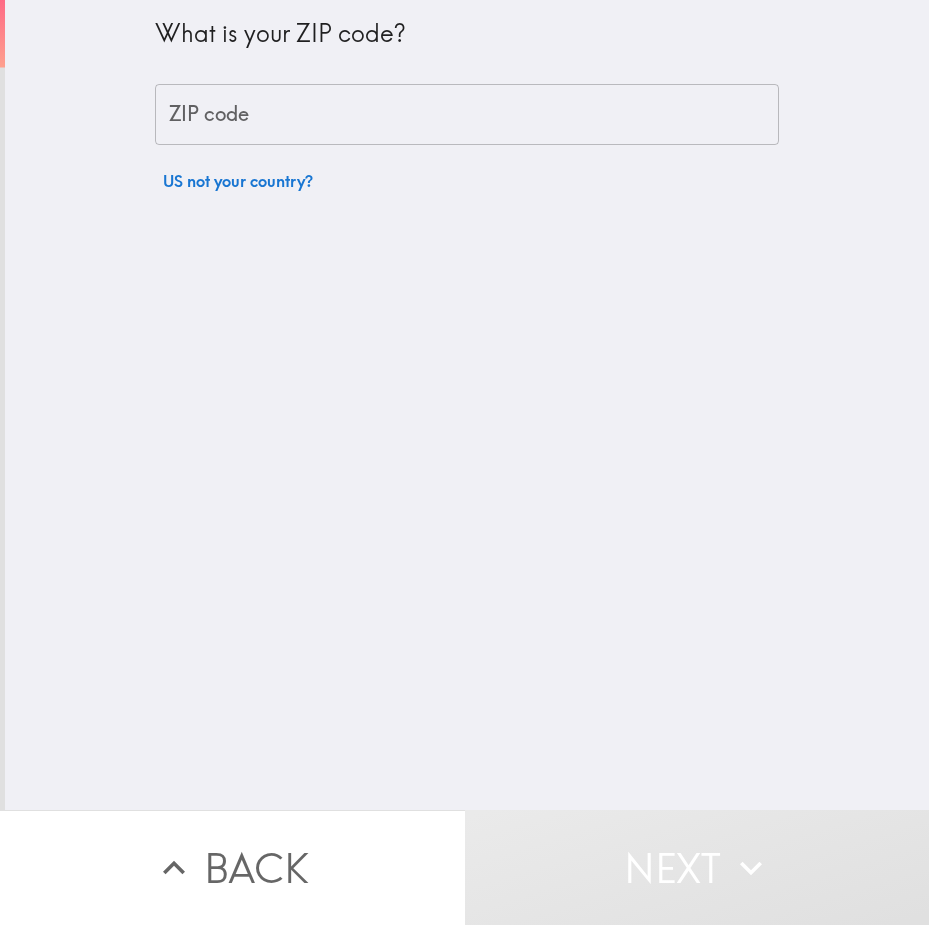 click on "ZIP code" at bounding box center (467, 115) 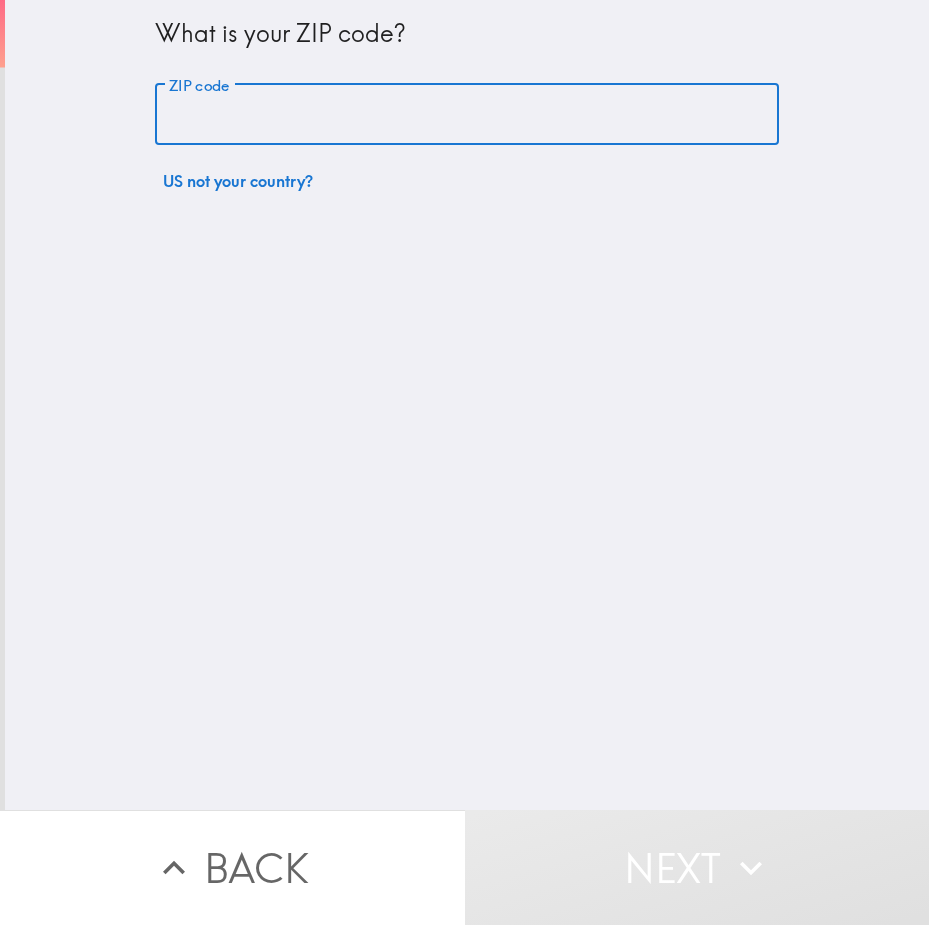 click on "ZIP code" at bounding box center (467, 115) 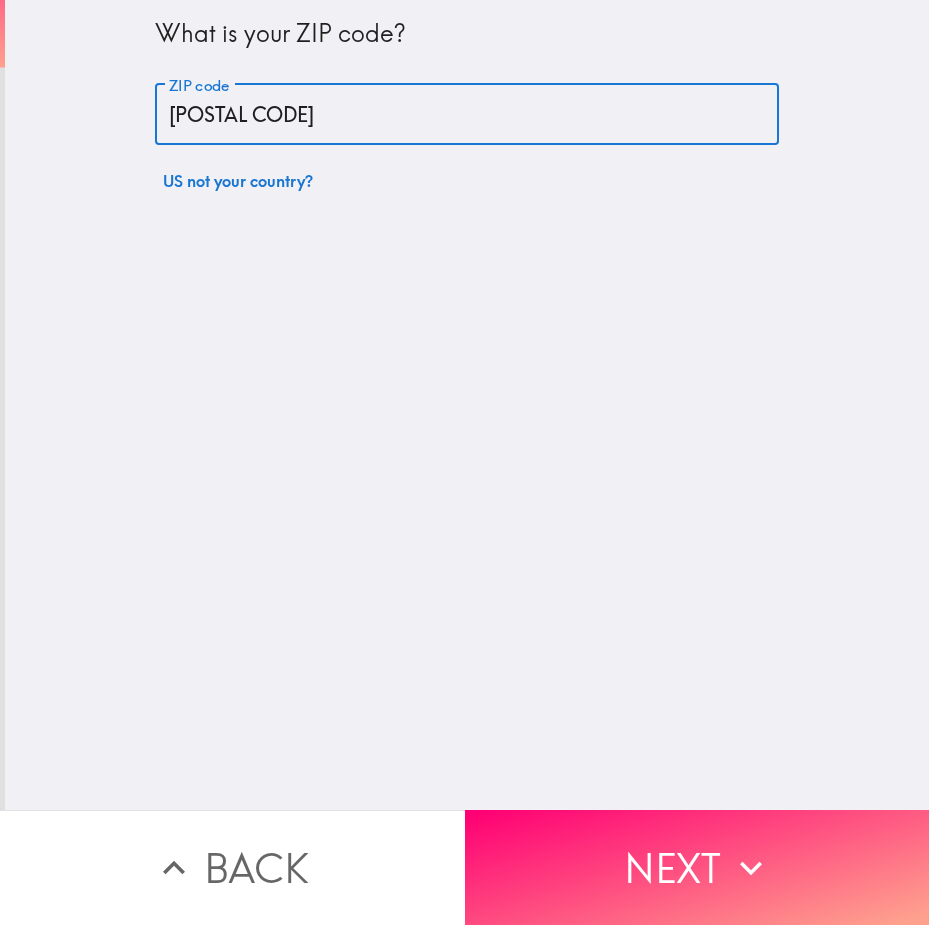 type on "[POSTAL CODE]" 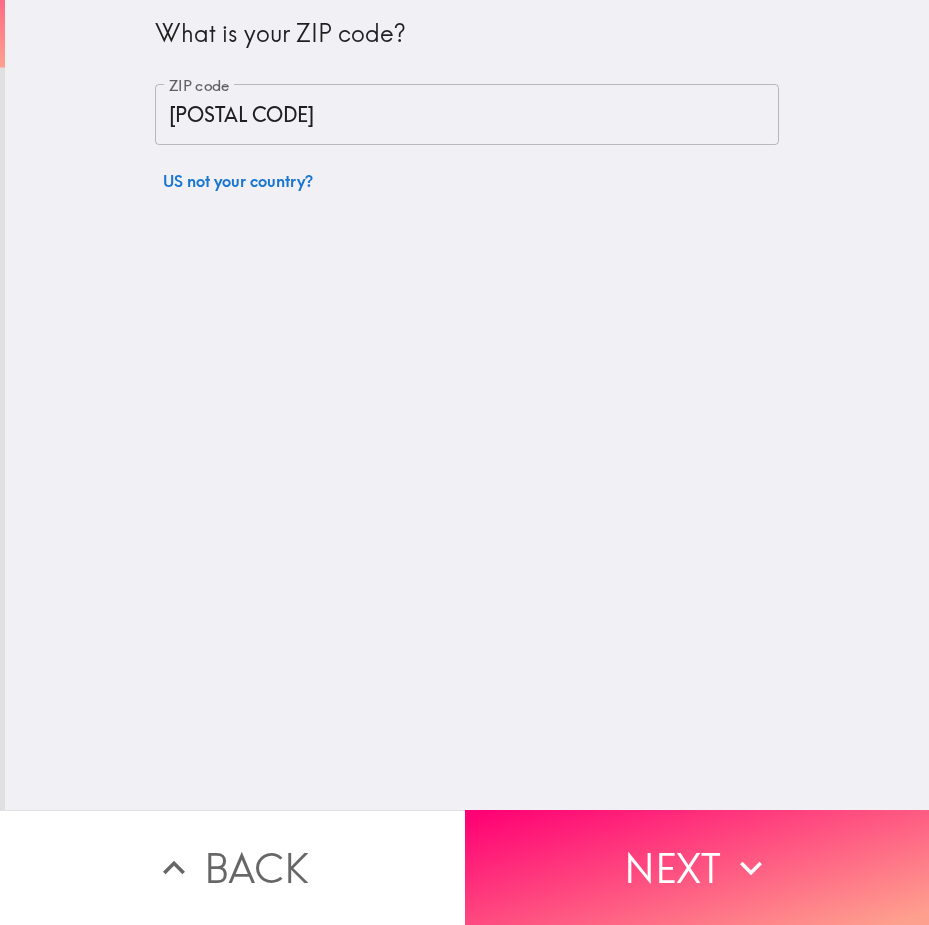 click on "Next" at bounding box center (697, 867) 